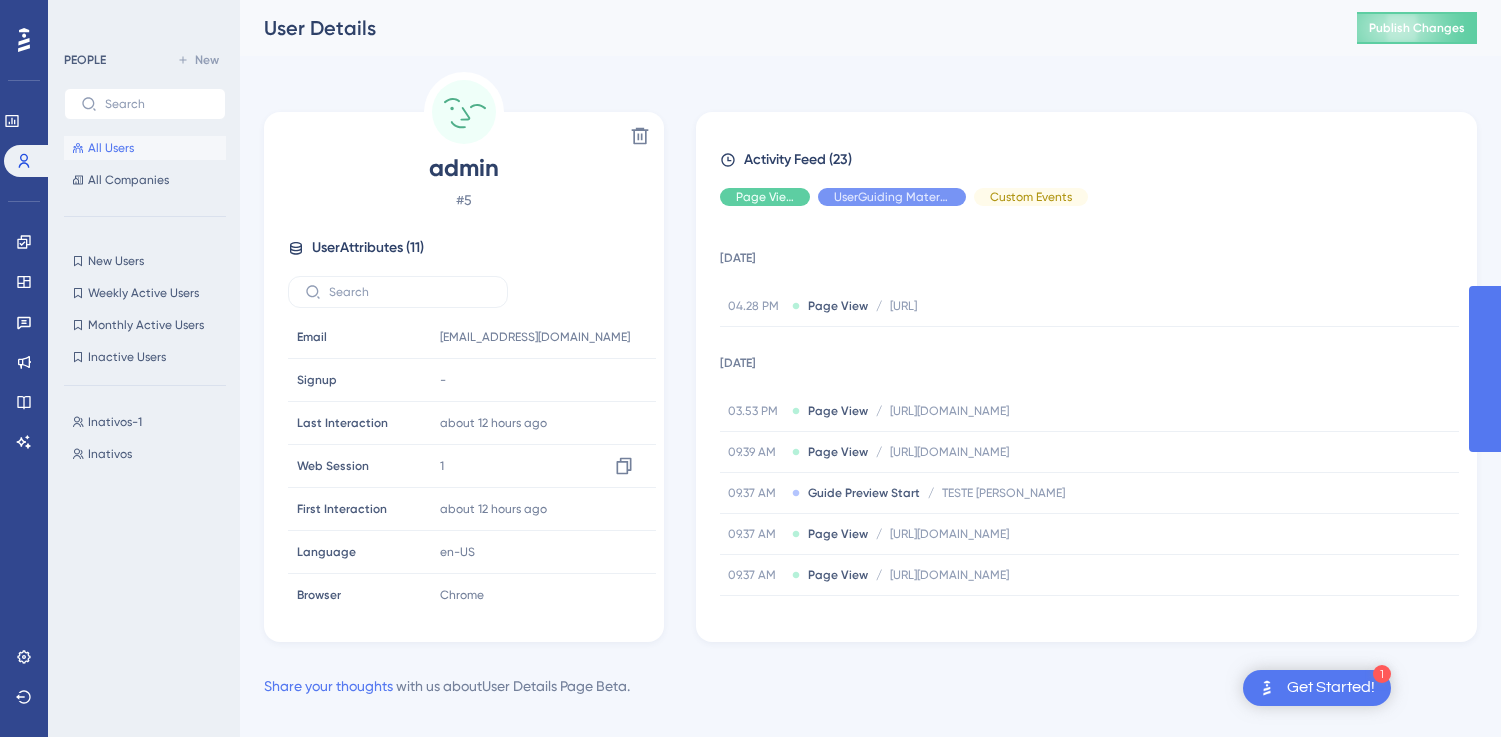 scroll, scrollTop: 0, scrollLeft: 0, axis: both 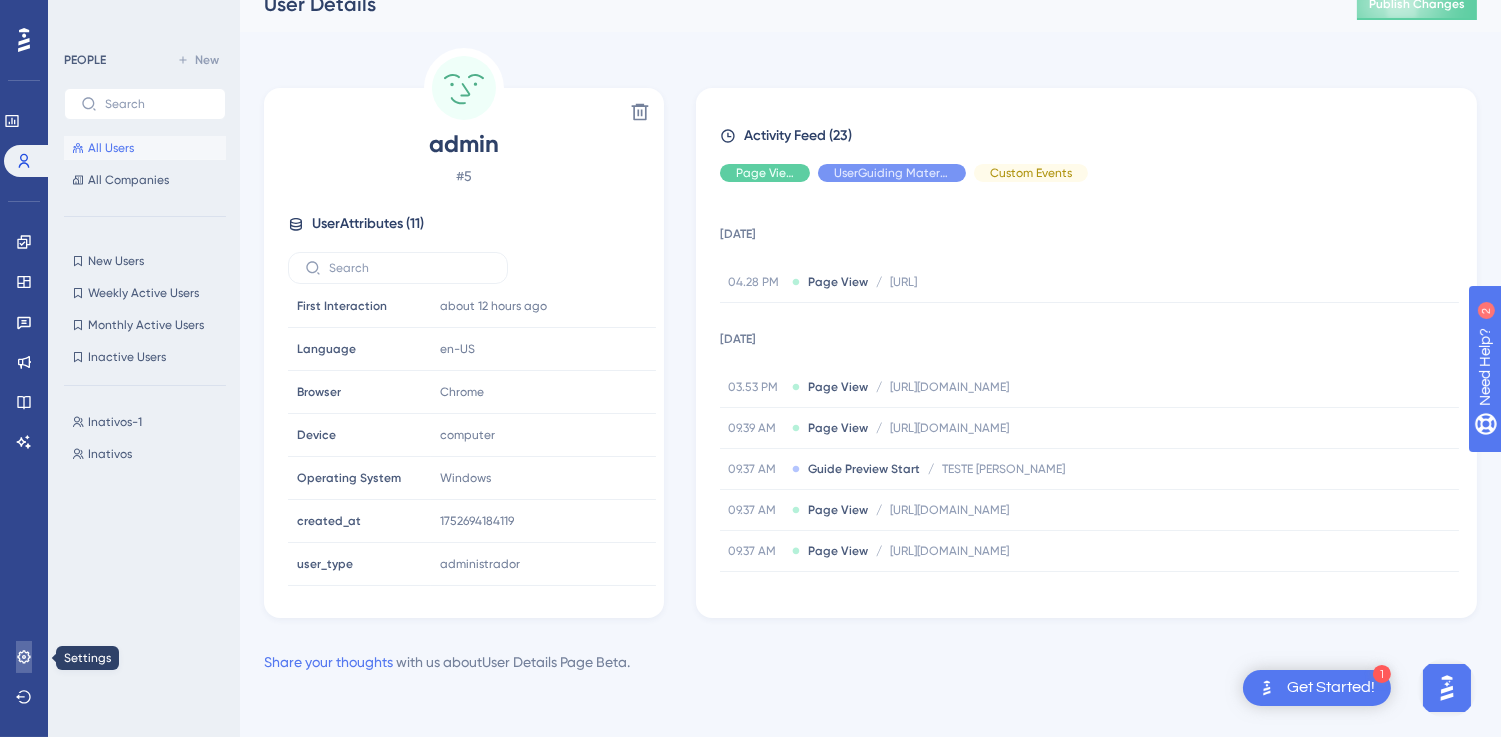 click at bounding box center [24, 657] 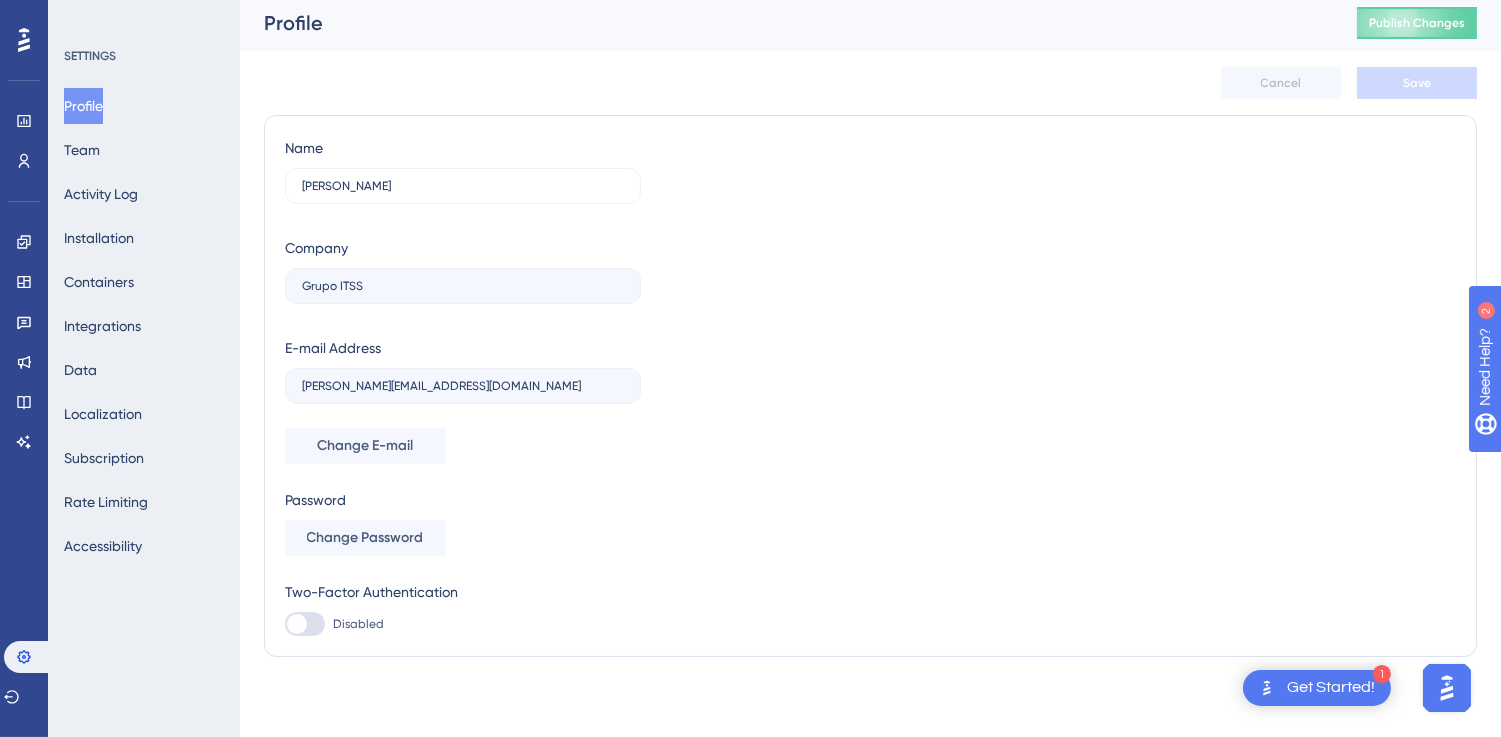 scroll, scrollTop: 0, scrollLeft: 0, axis: both 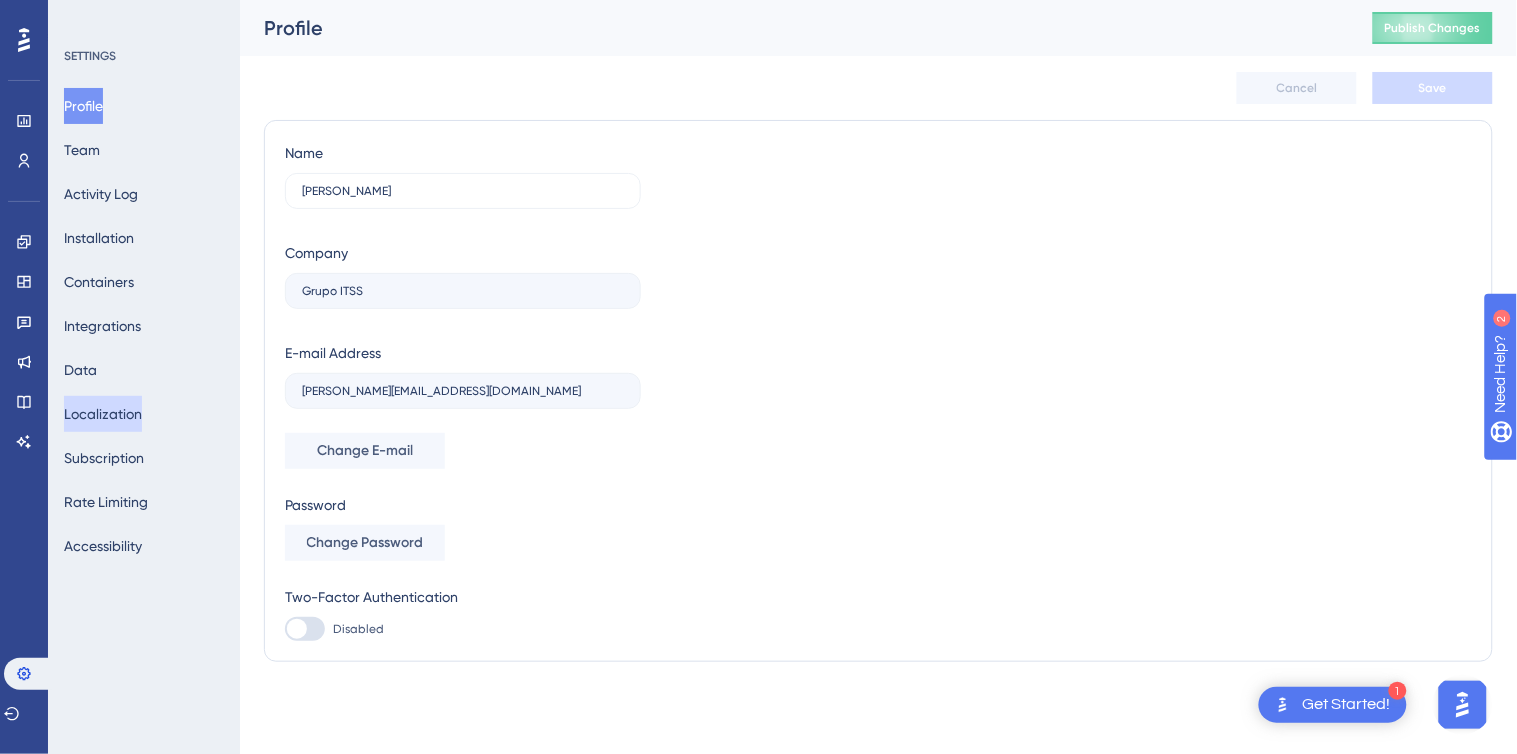 click on "Localization" at bounding box center (103, 414) 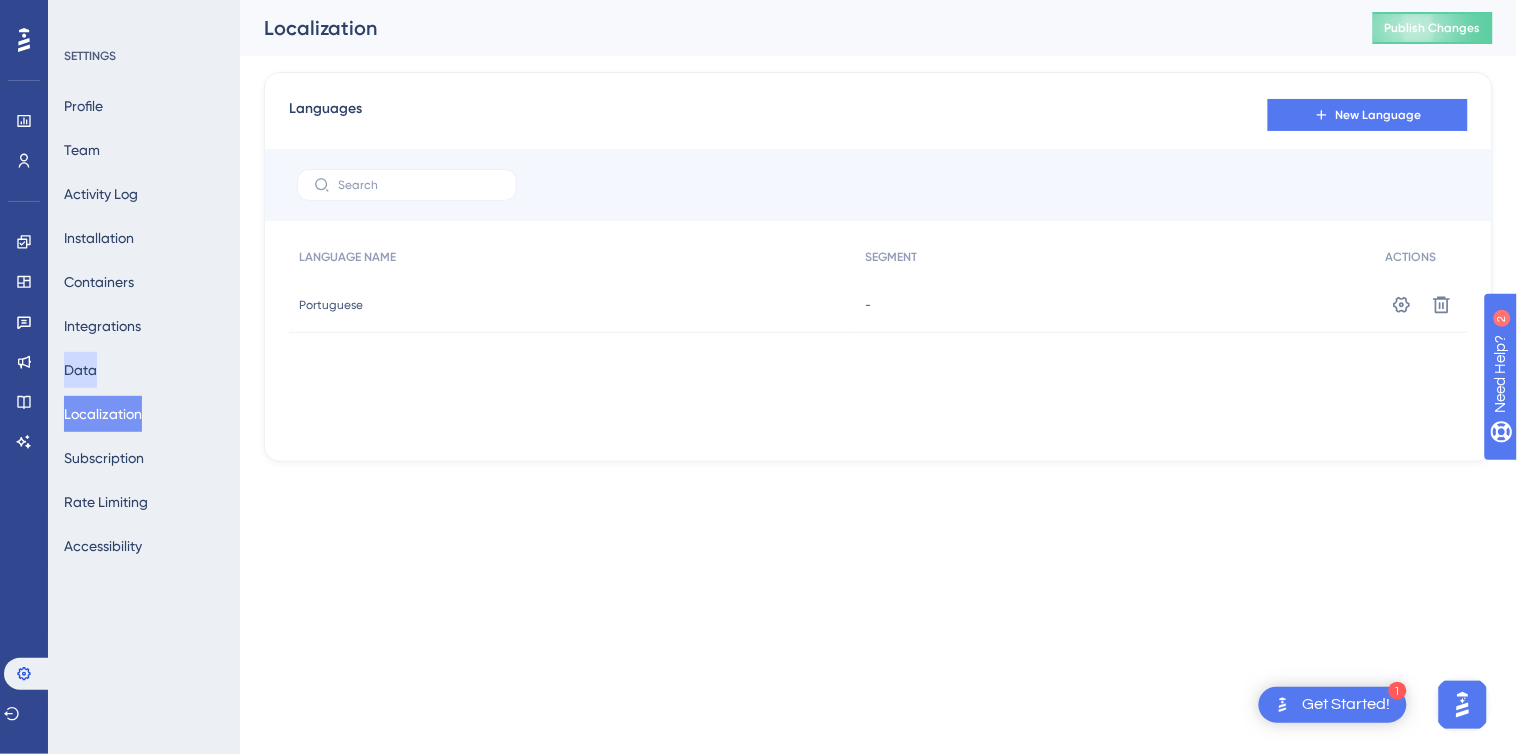 click on "Data" at bounding box center (80, 370) 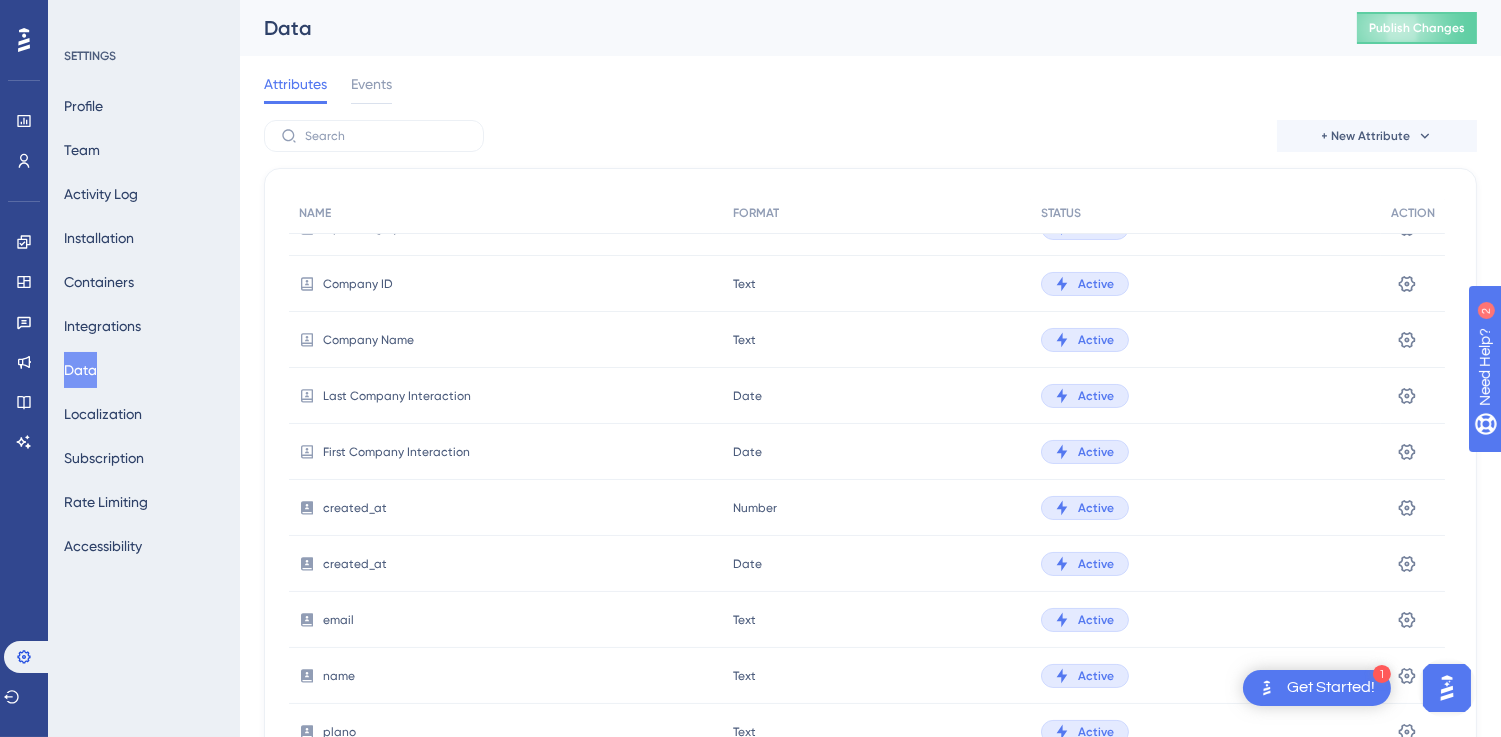scroll, scrollTop: 521, scrollLeft: 0, axis: vertical 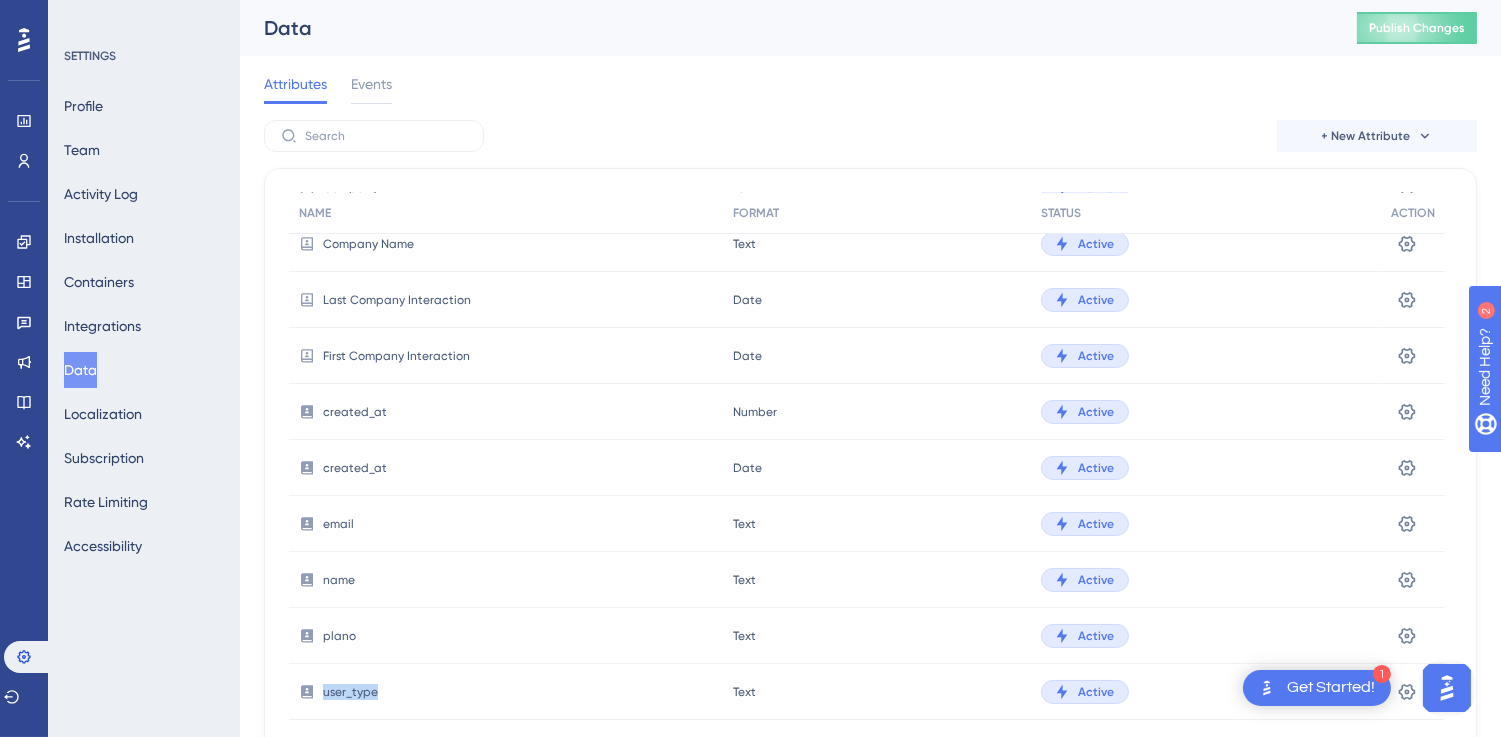 drag, startPoint x: 301, startPoint y: 695, endPoint x: 414, endPoint y: 677, distance: 114.424644 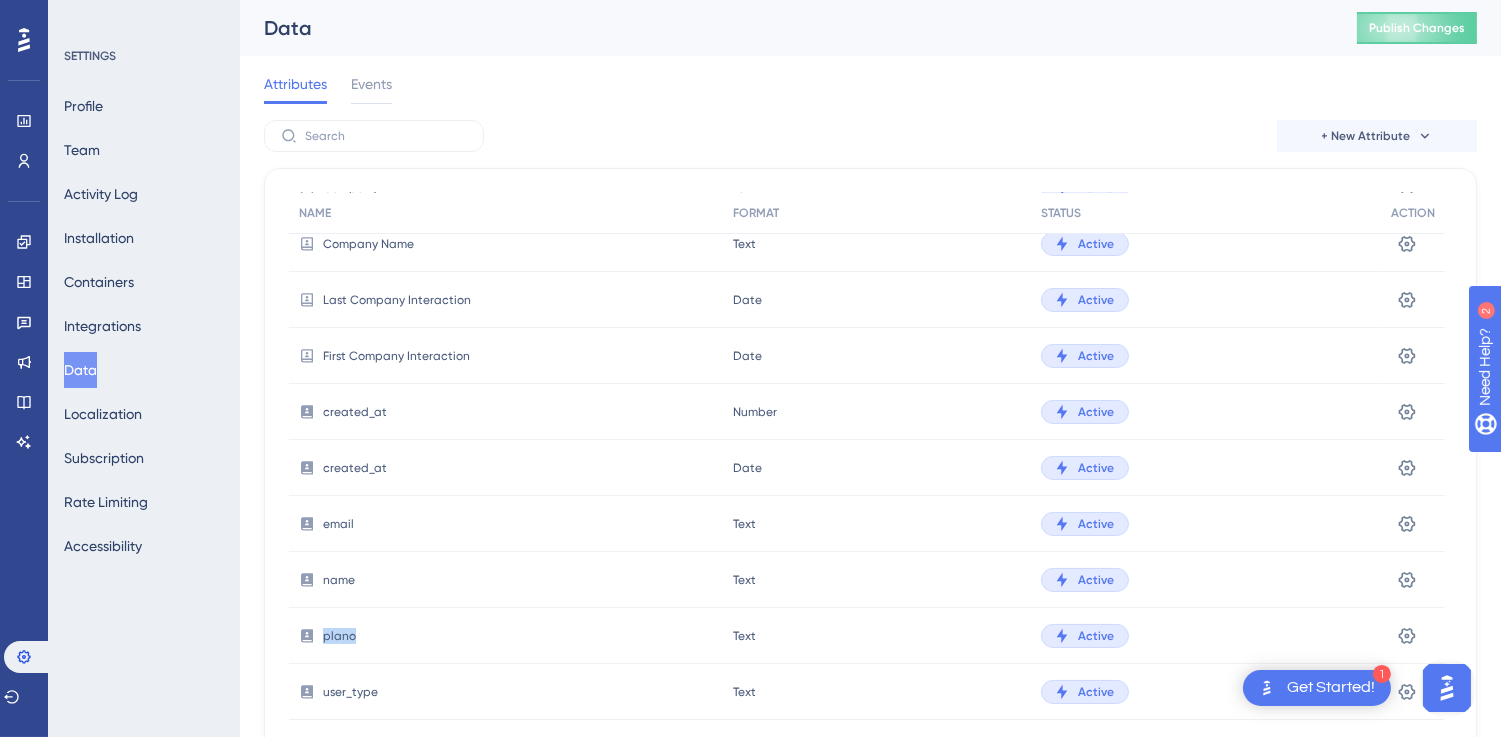 drag, startPoint x: 278, startPoint y: 628, endPoint x: 391, endPoint y: 652, distance: 115.52056 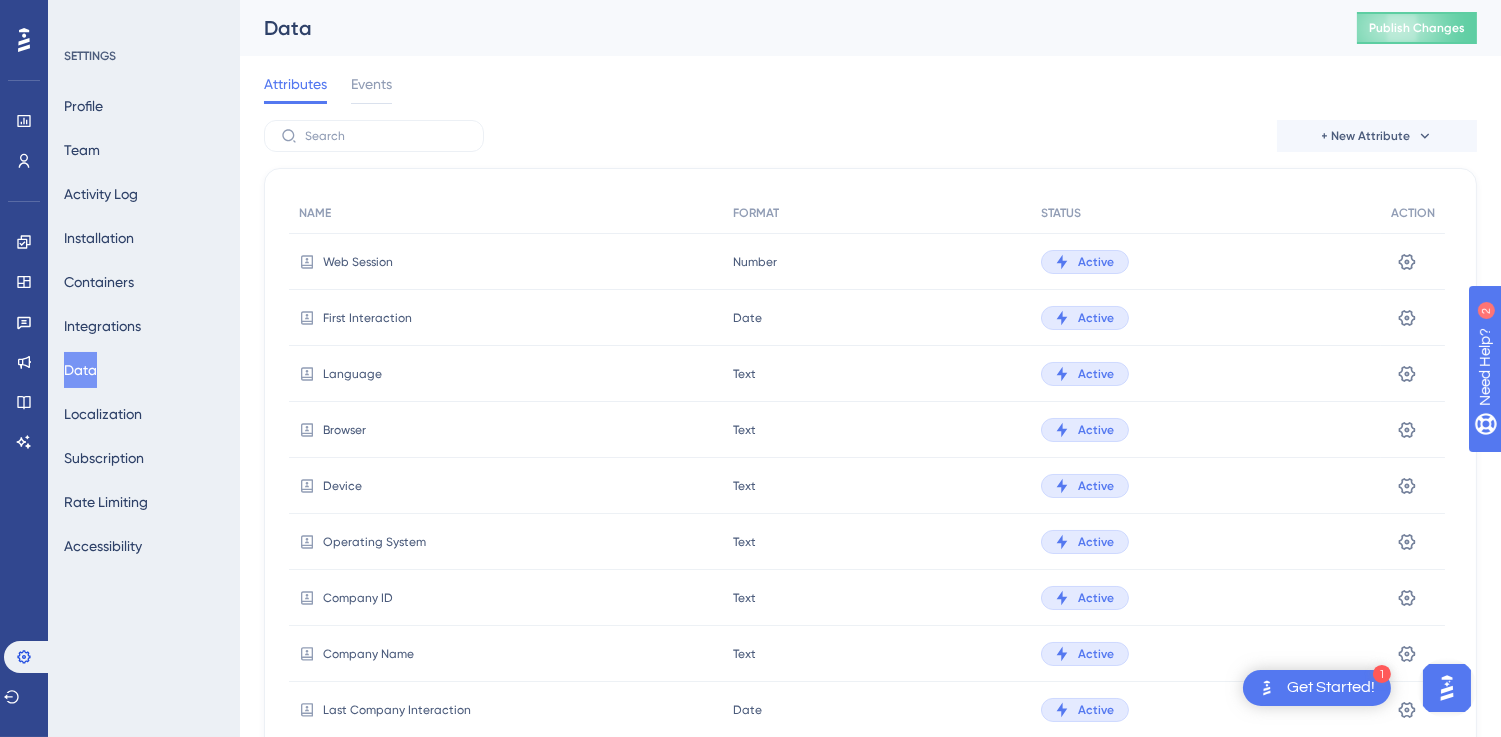 scroll, scrollTop: 521, scrollLeft: 0, axis: vertical 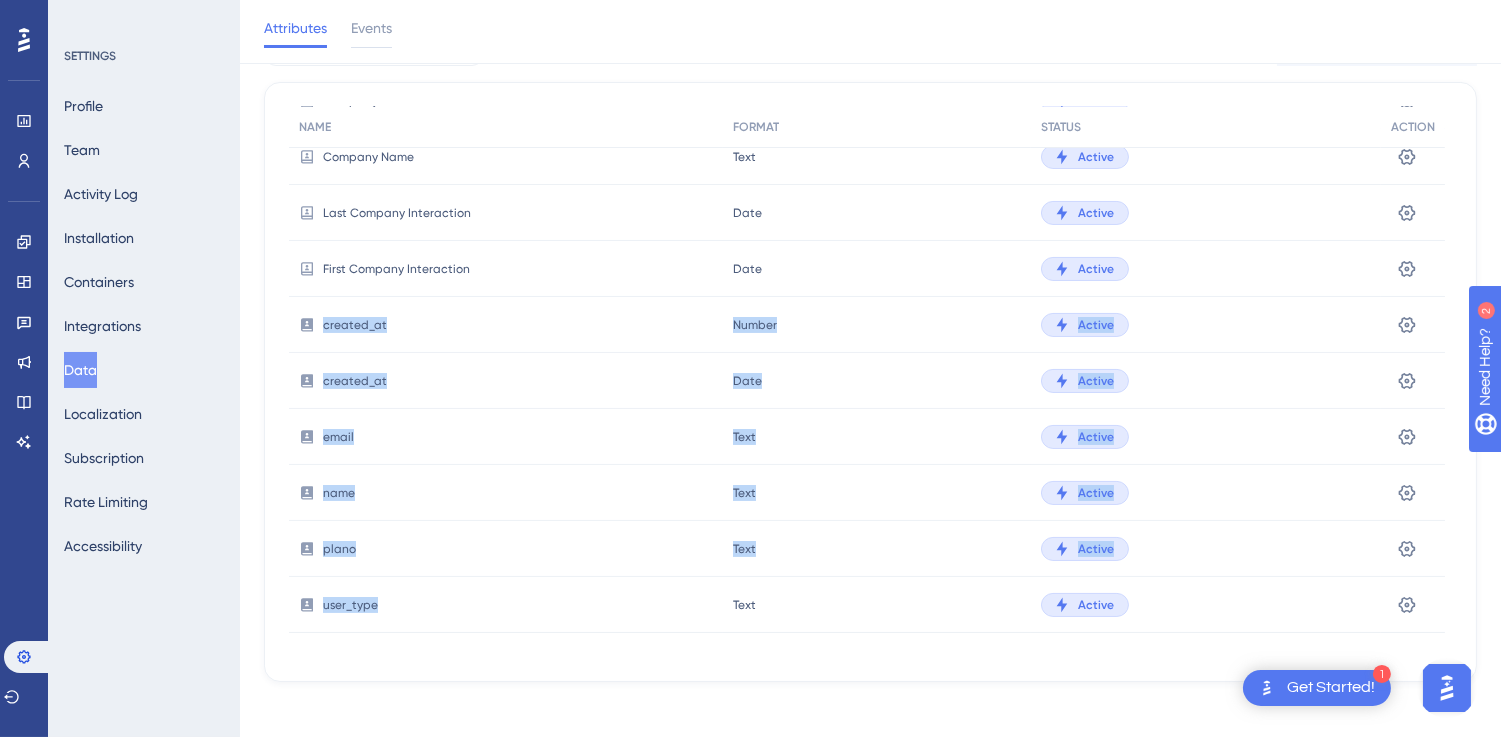 drag, startPoint x: 298, startPoint y: 315, endPoint x: 528, endPoint y: 601, distance: 367.00952 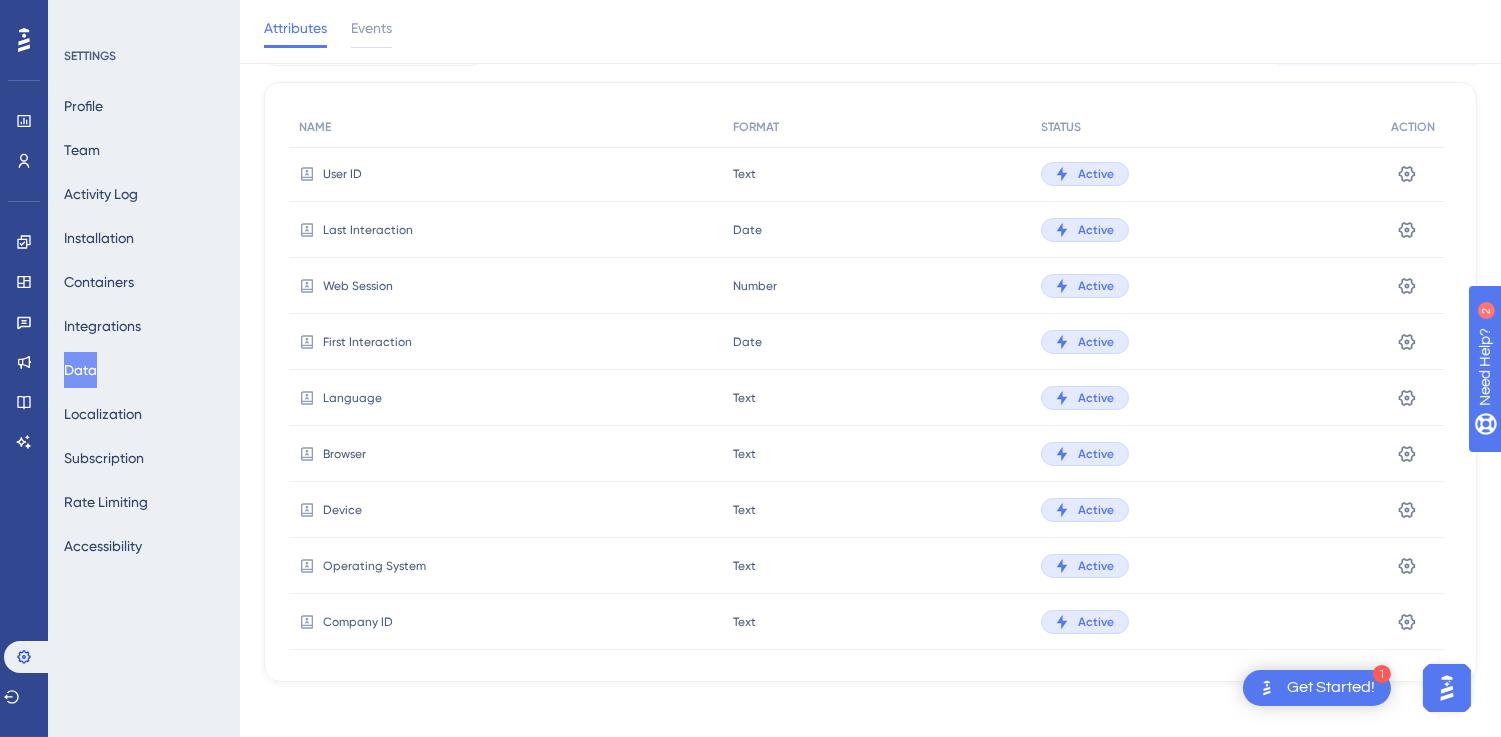 scroll, scrollTop: 0, scrollLeft: 0, axis: both 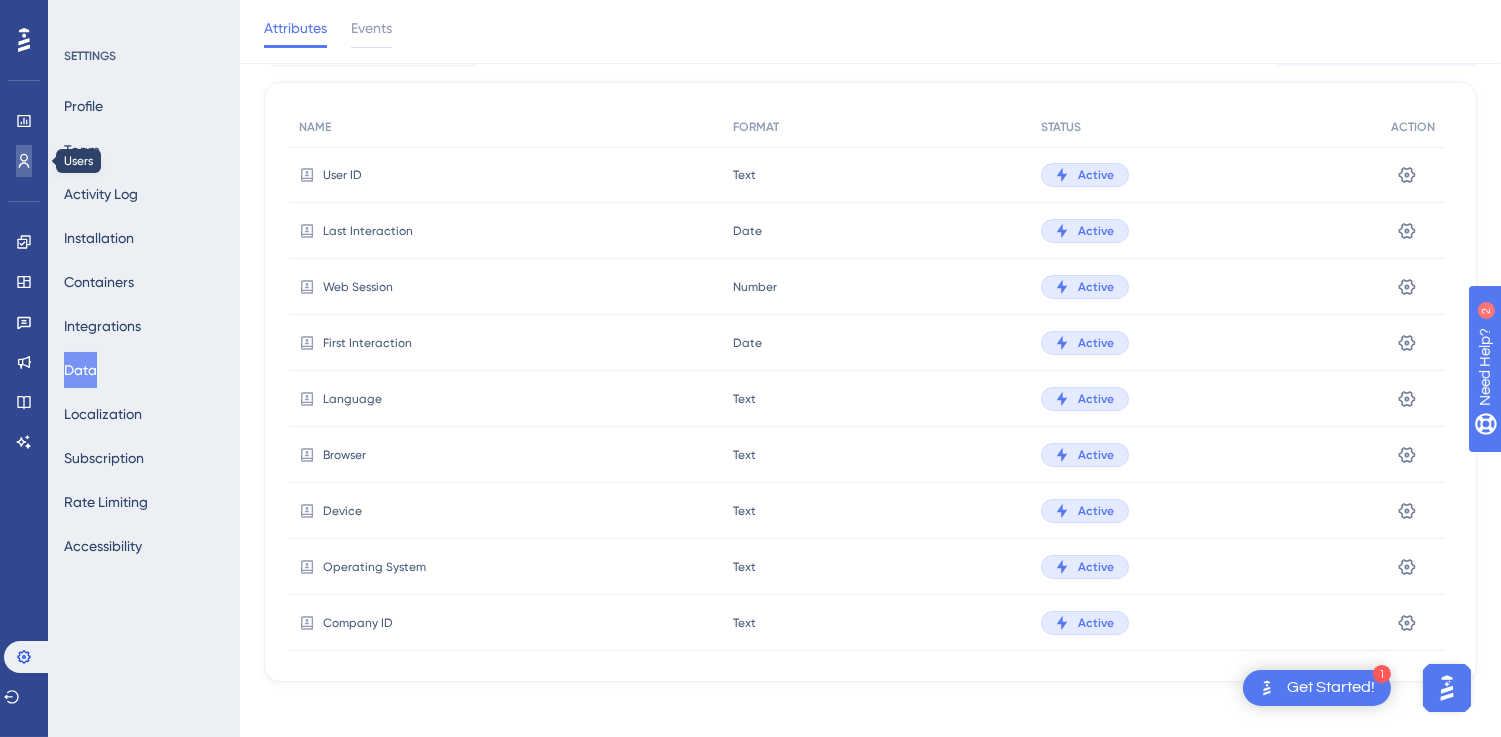 click 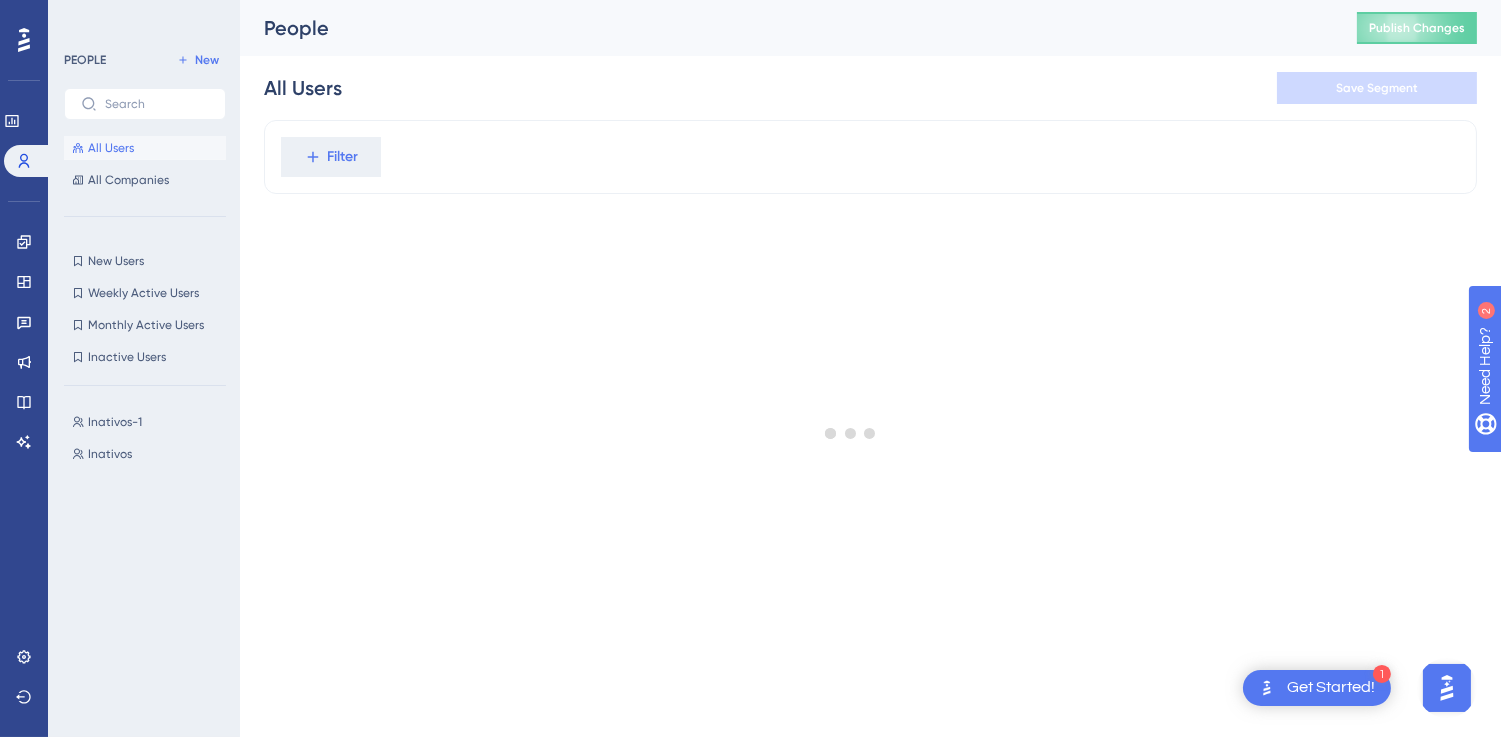 scroll, scrollTop: 0, scrollLeft: 0, axis: both 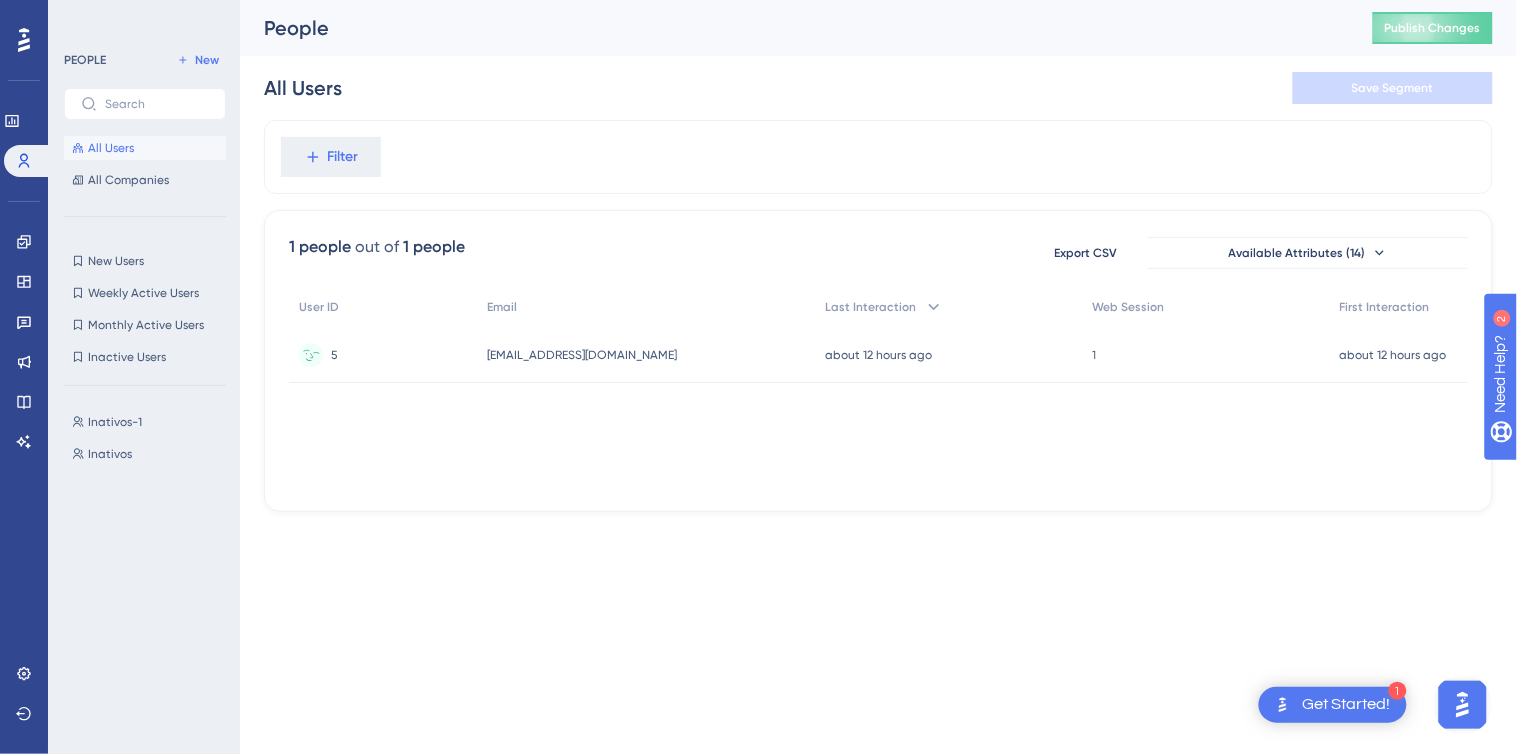 click on "about 12 hours ago [DATE] 16:29" at bounding box center (948, 355) 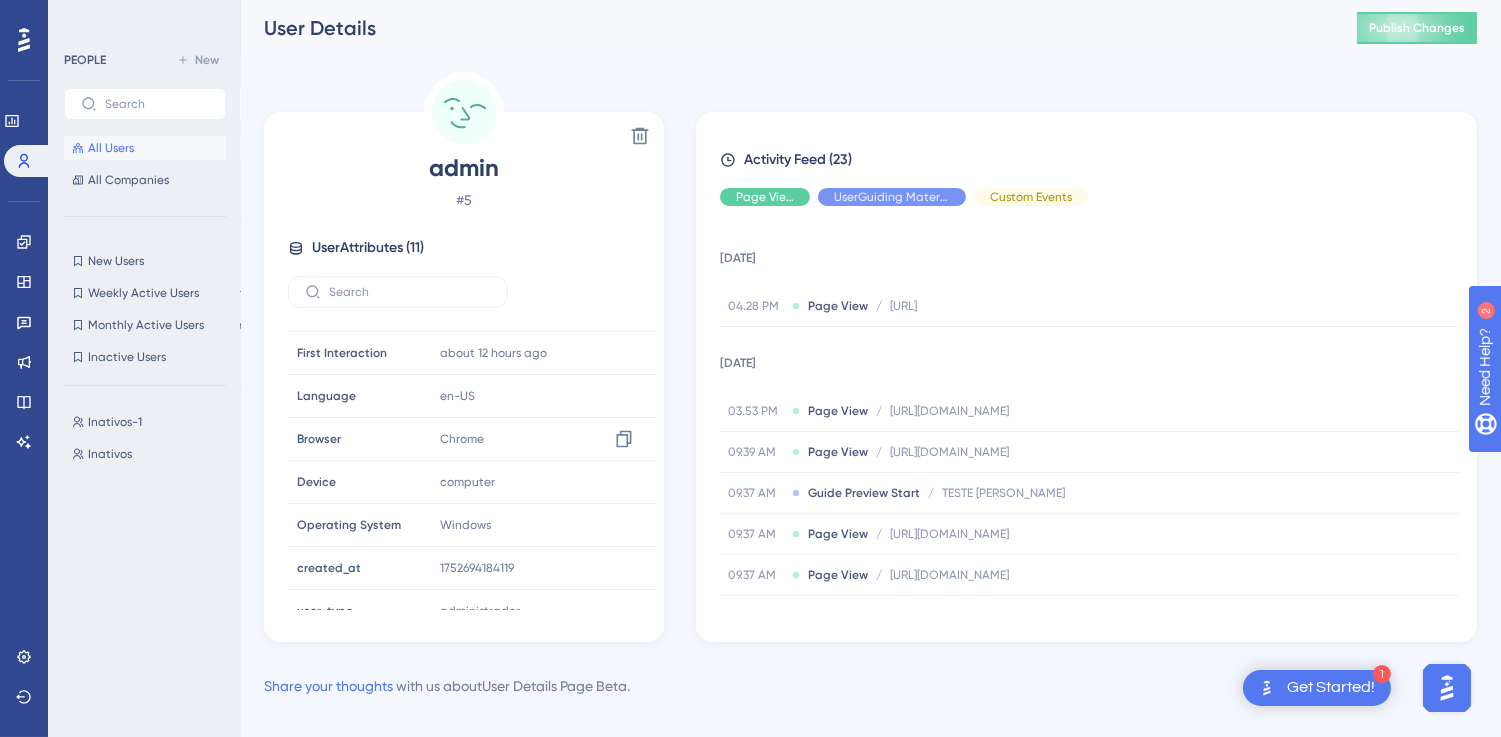 scroll, scrollTop: 180, scrollLeft: 0, axis: vertical 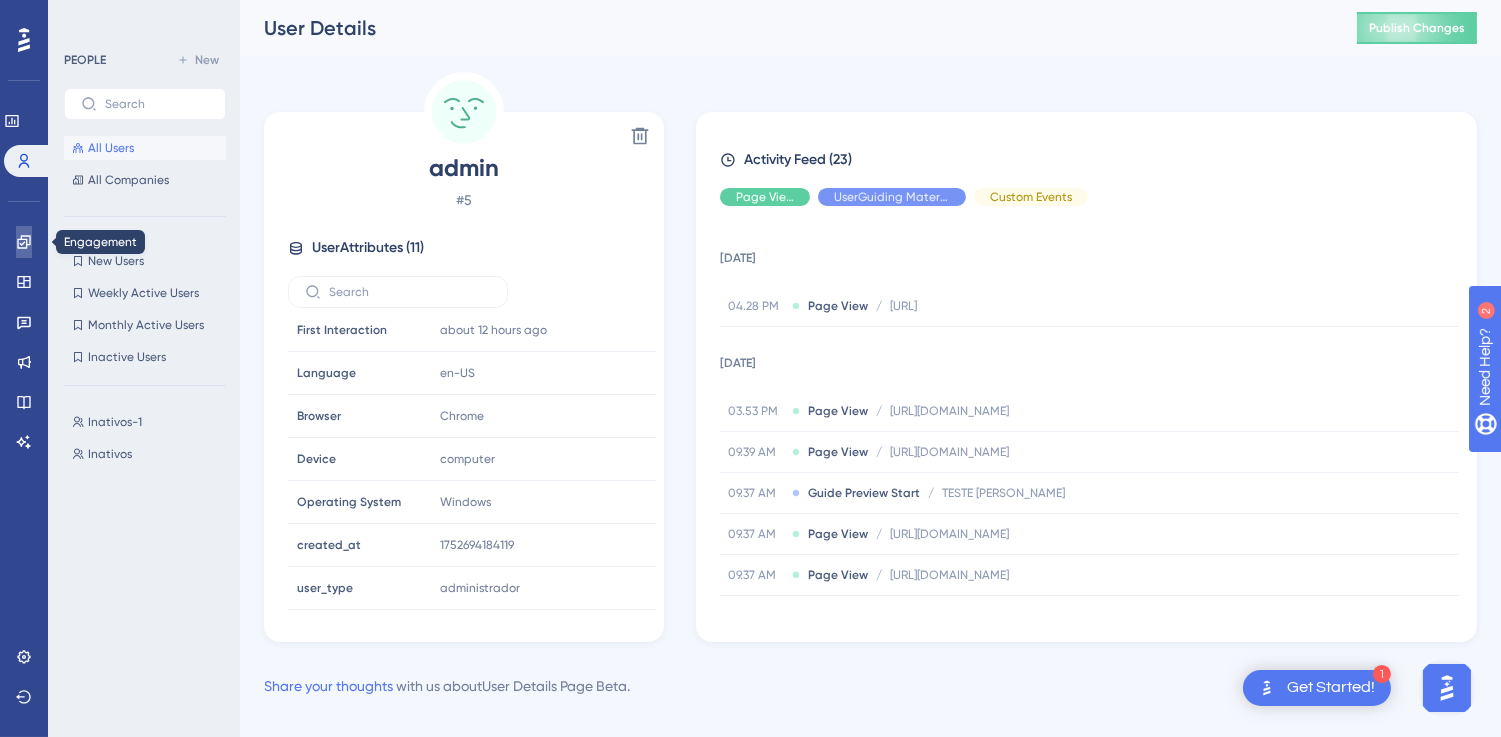 click at bounding box center [24, 242] 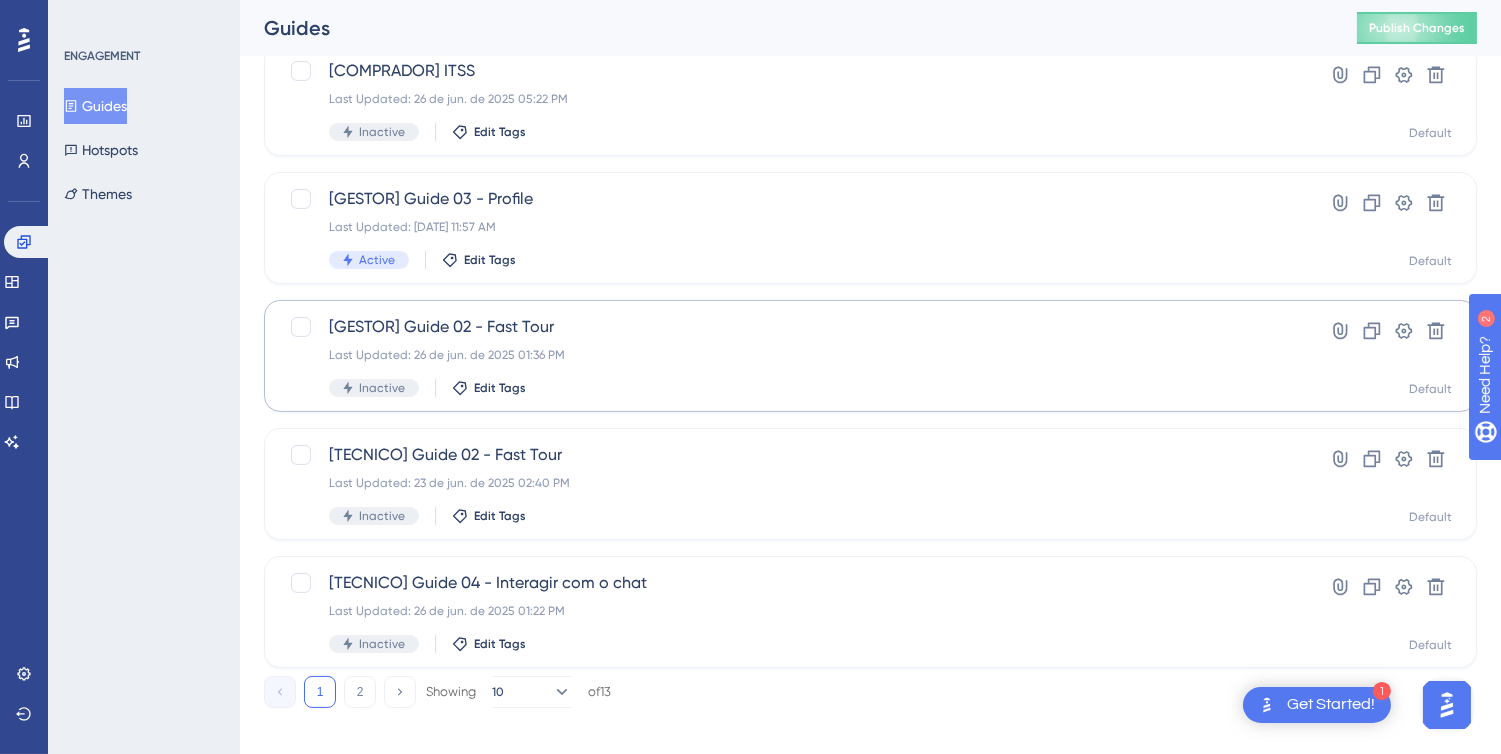 scroll, scrollTop: 797, scrollLeft: 0, axis: vertical 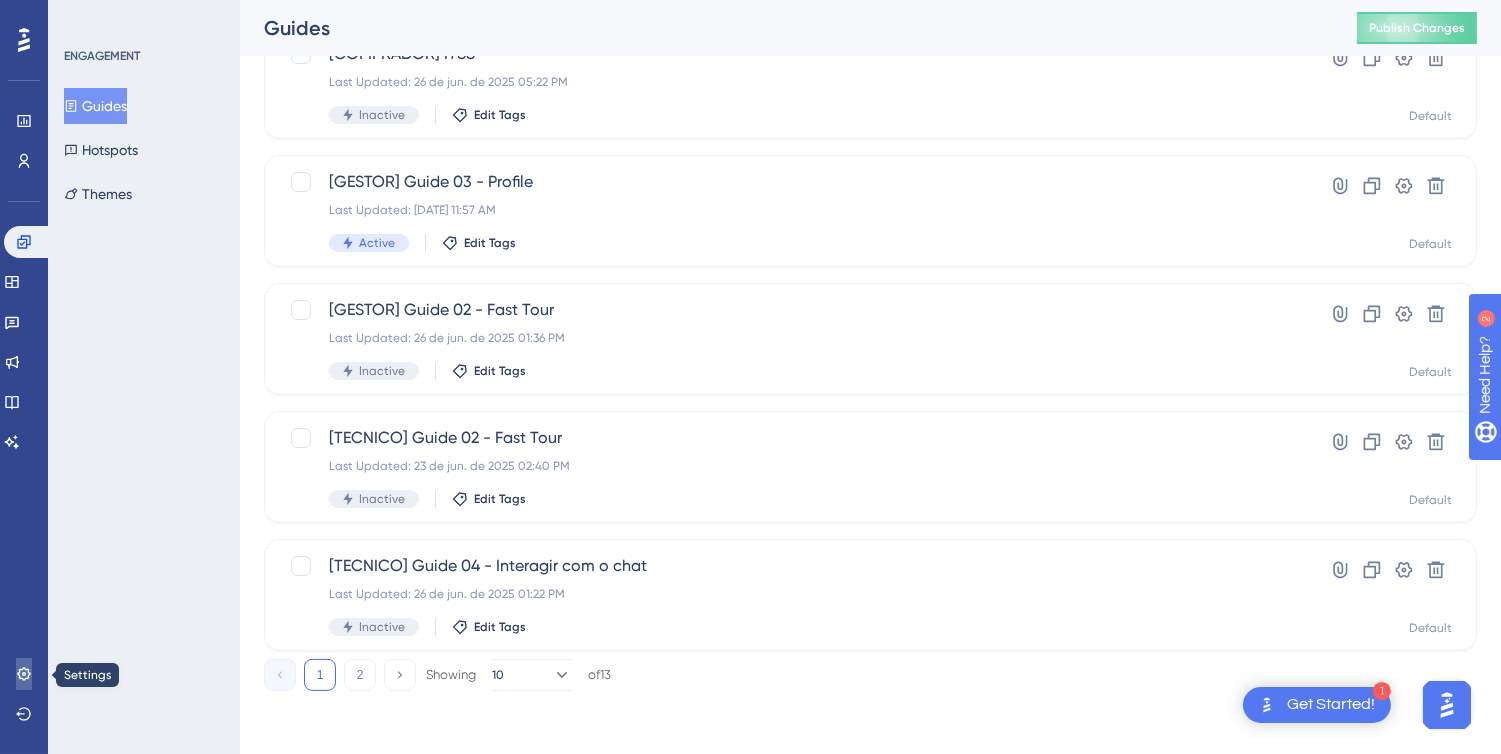 click at bounding box center [24, 674] 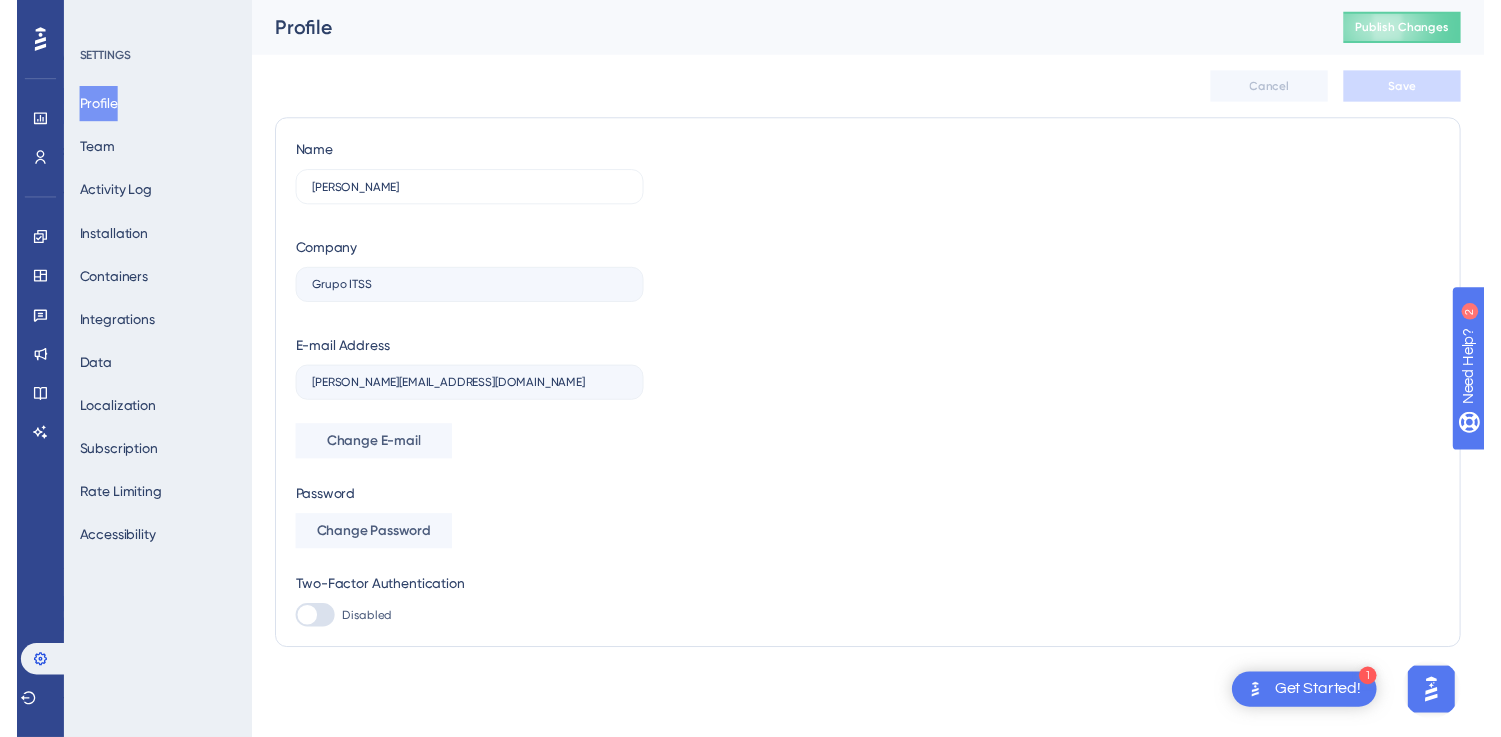 scroll, scrollTop: 0, scrollLeft: 0, axis: both 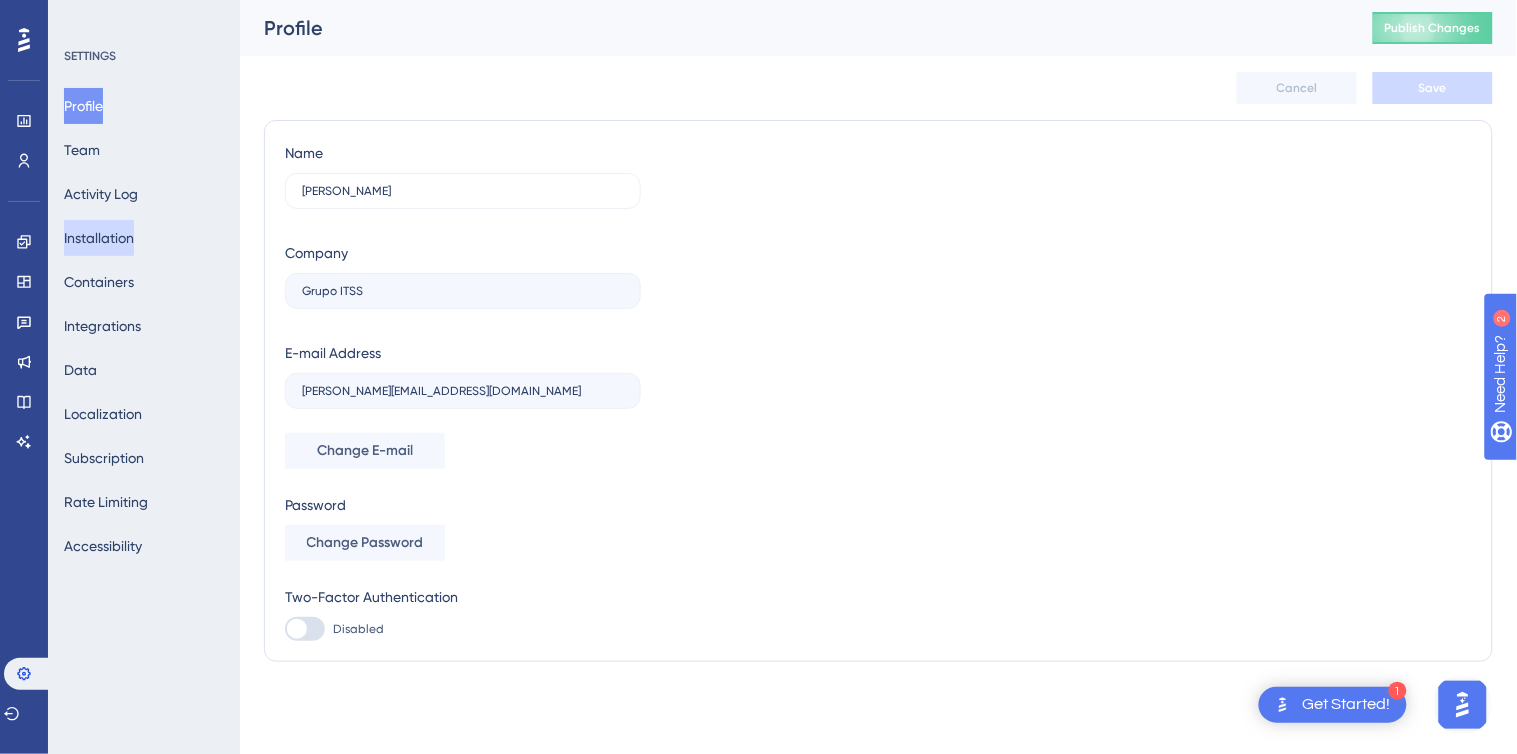 click on "Installation" at bounding box center [99, 238] 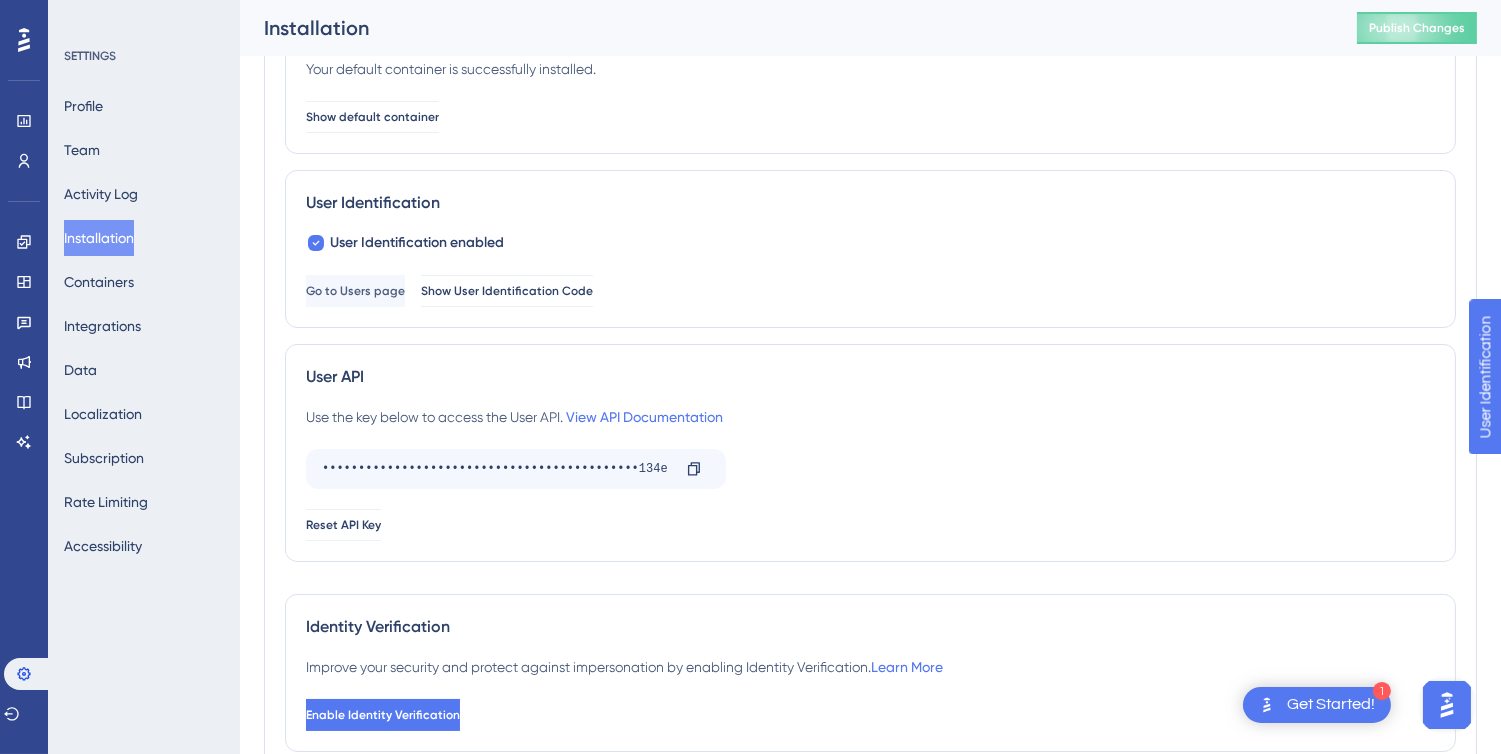 scroll, scrollTop: 222, scrollLeft: 0, axis: vertical 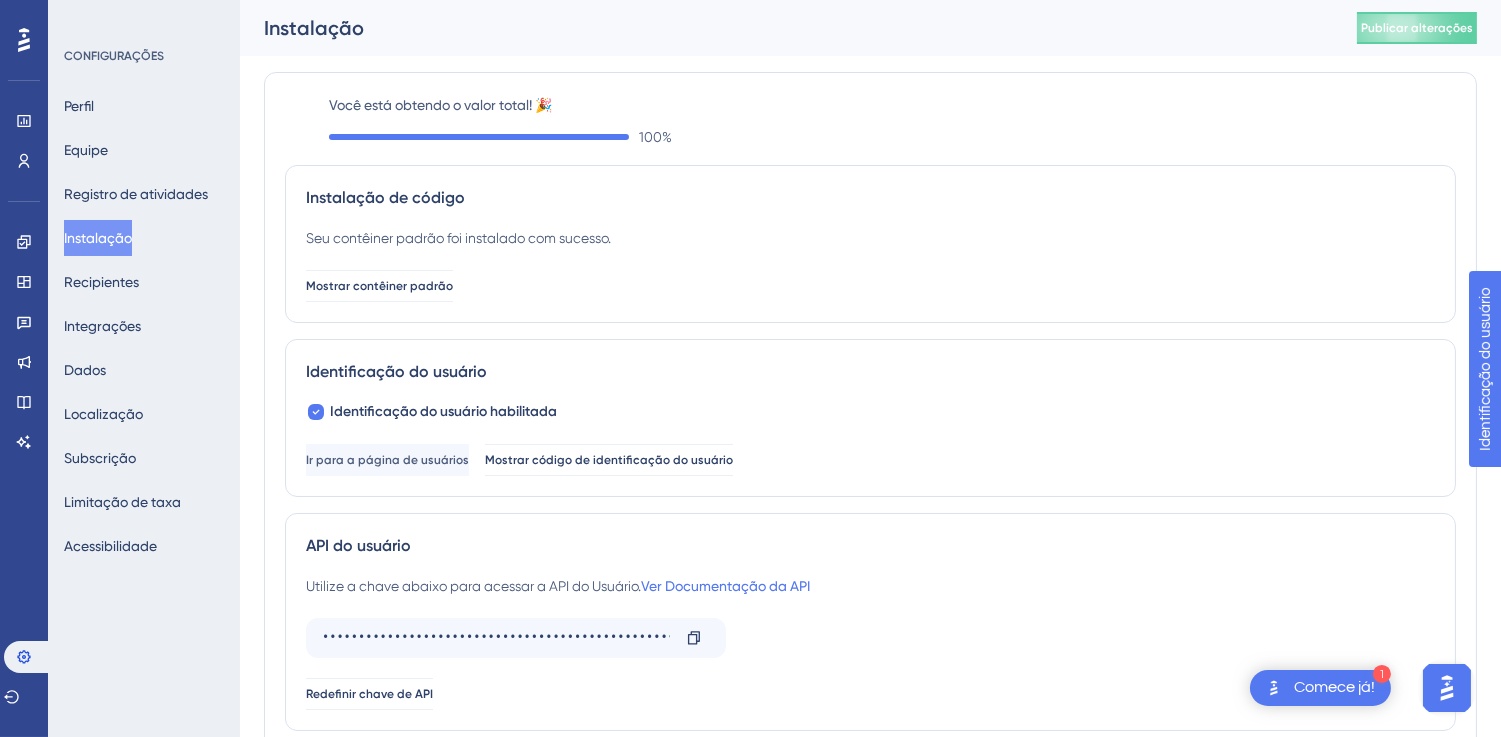 click at bounding box center [1446, 687] 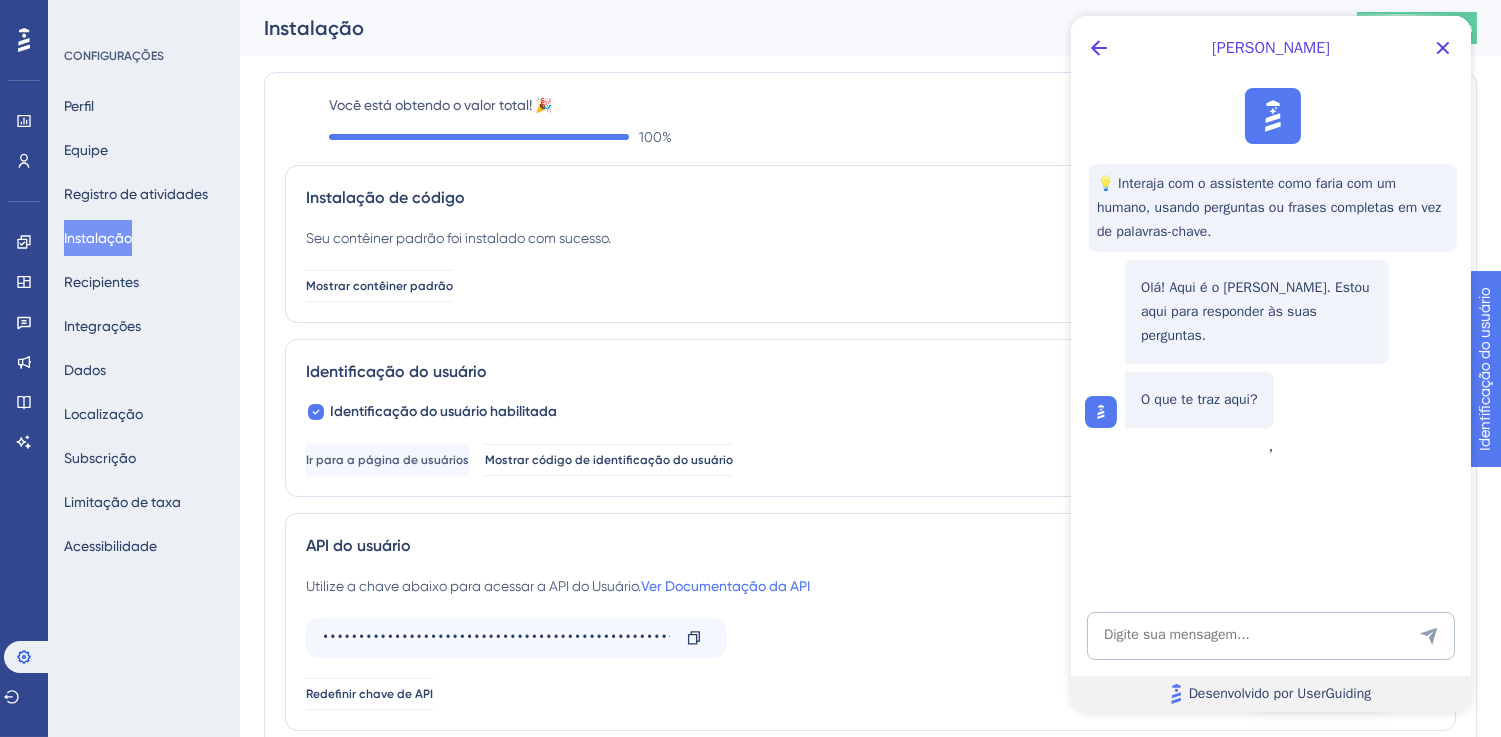 scroll, scrollTop: 0, scrollLeft: 0, axis: both 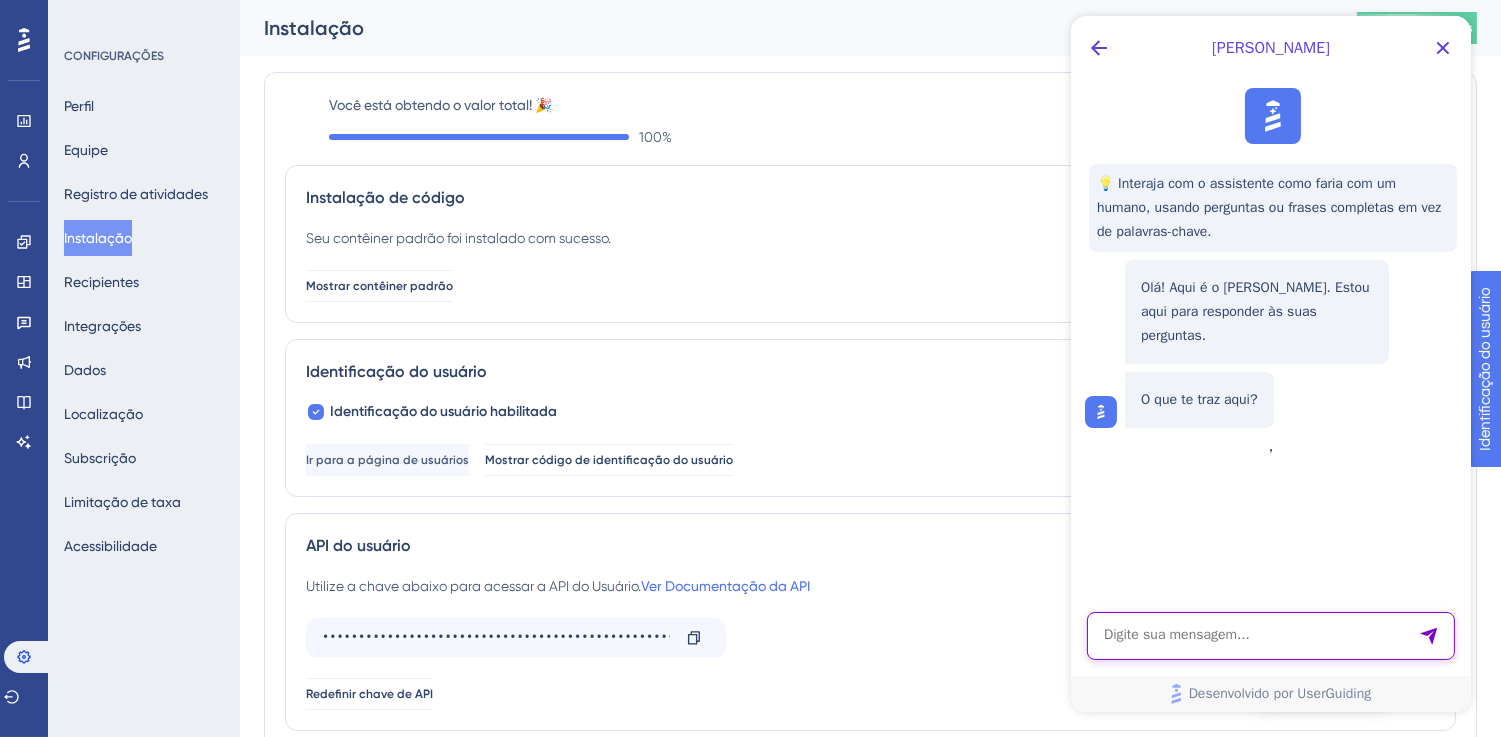click at bounding box center [1270, 636] 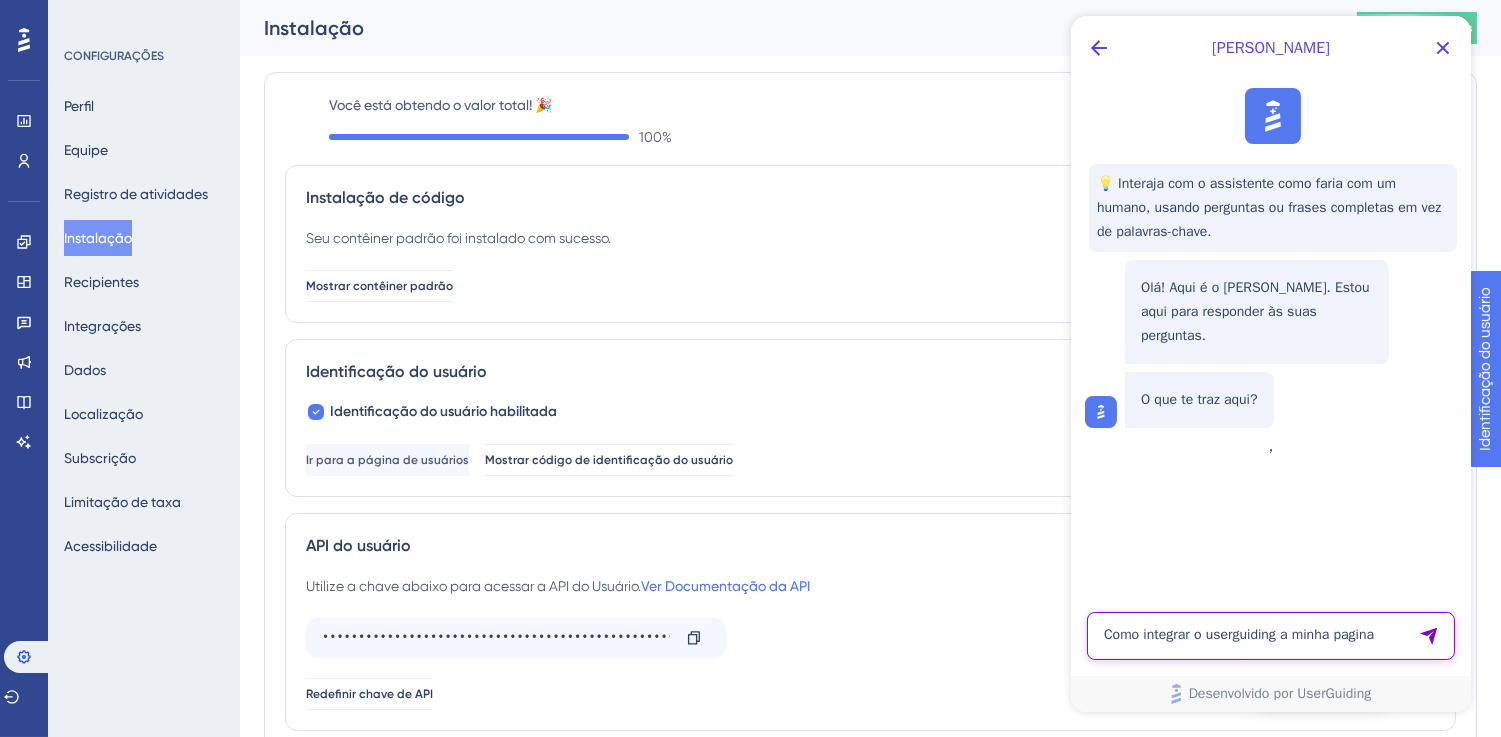 type on "Como integrar o userguiding a minha pagina" 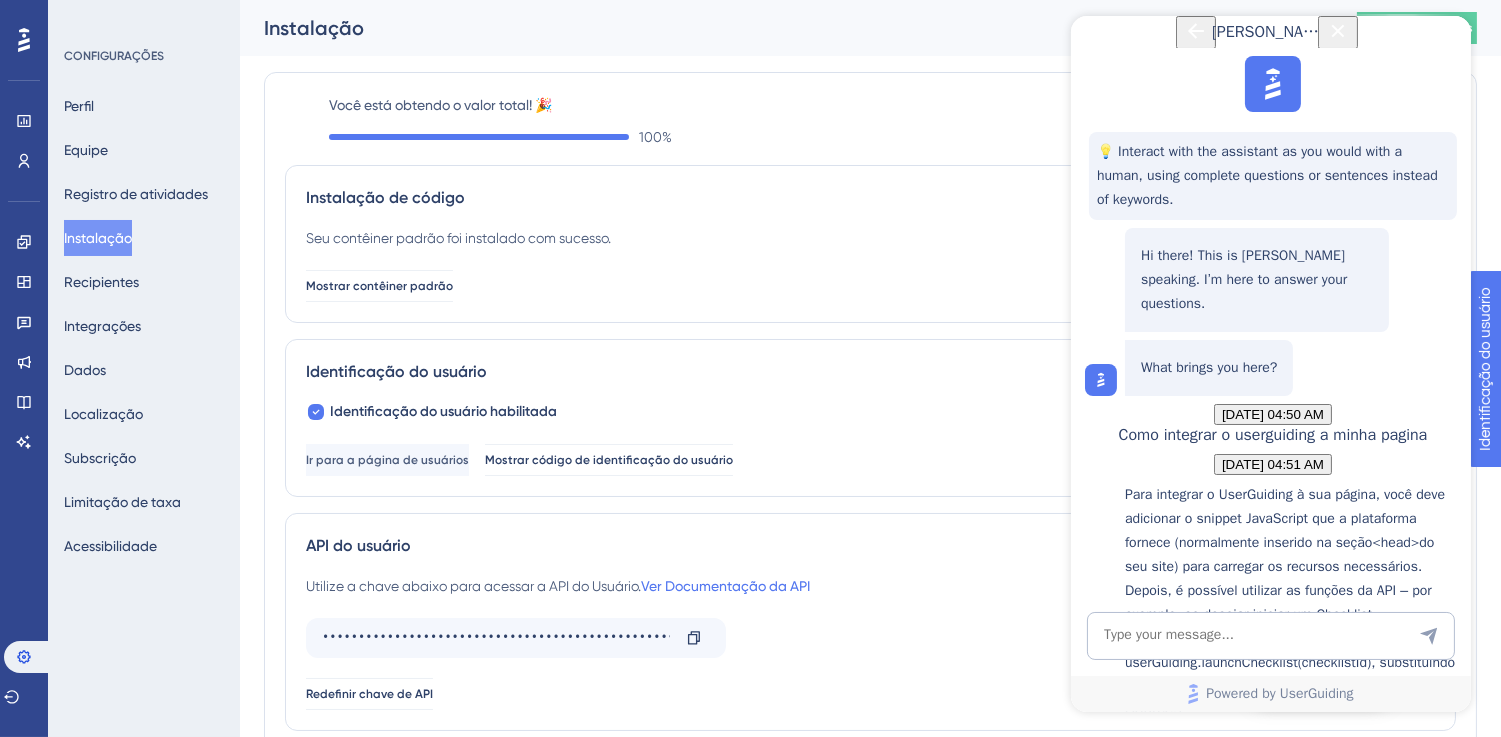 scroll, scrollTop: 410, scrollLeft: 0, axis: vertical 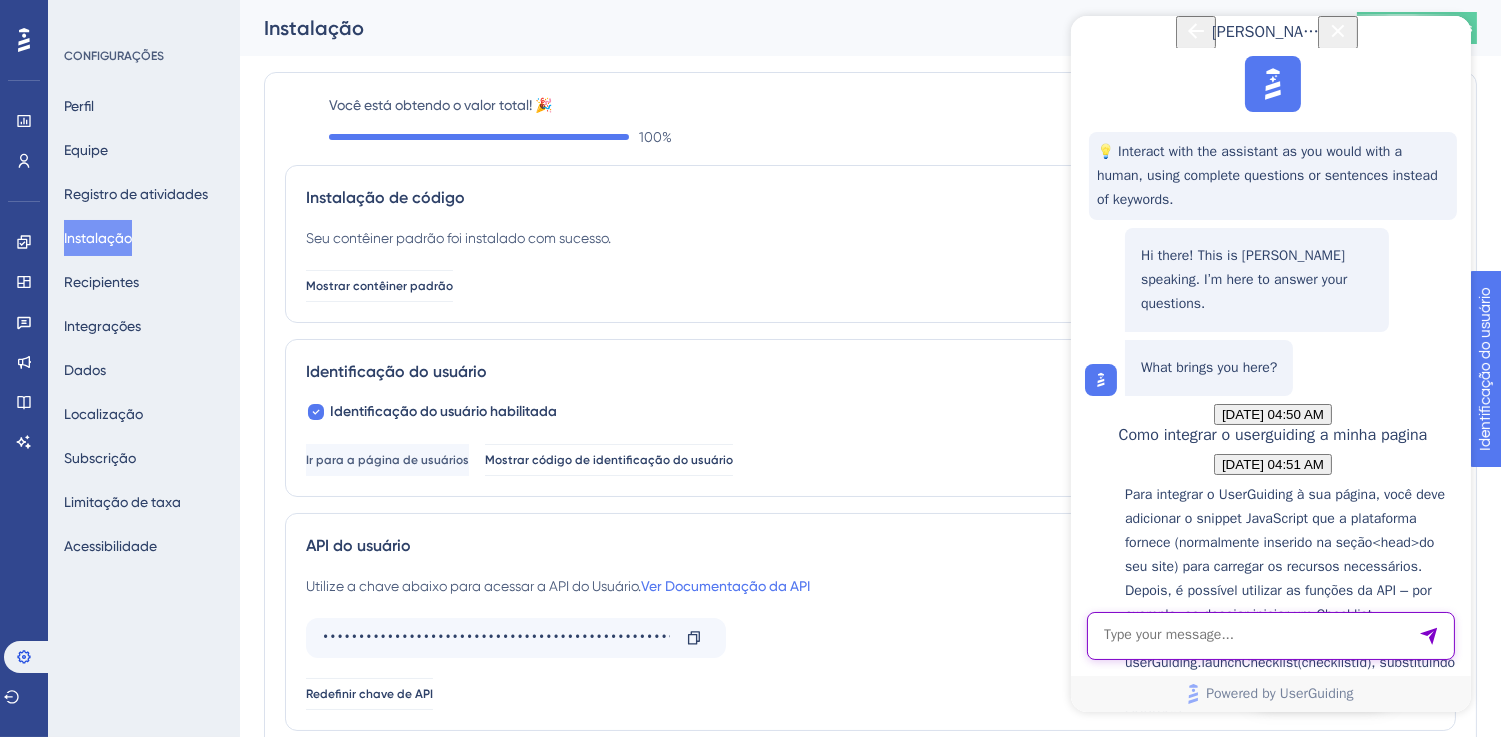 click at bounding box center [1270, 636] 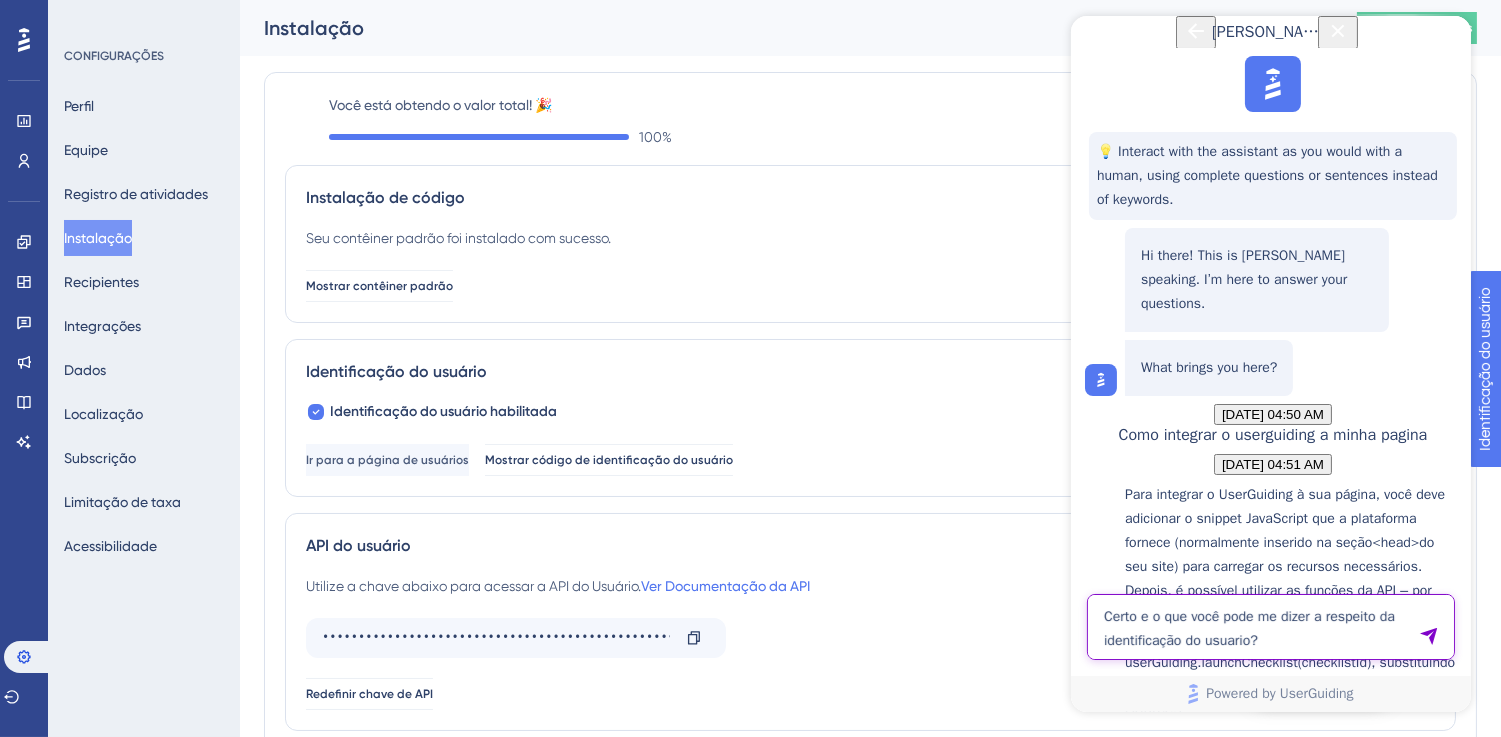 type on "Certo e o que você pode me dizer a respeito da identificação do usuario?" 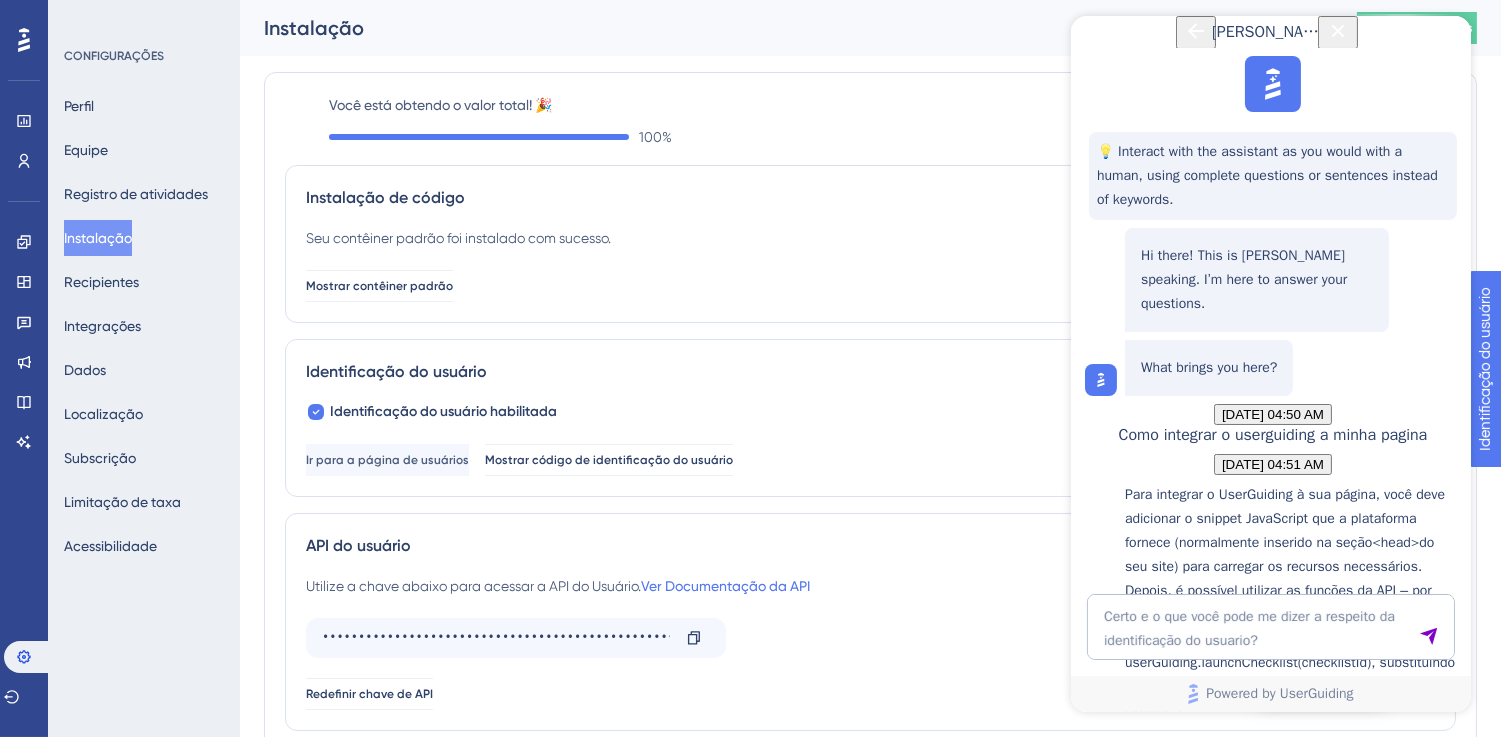 type 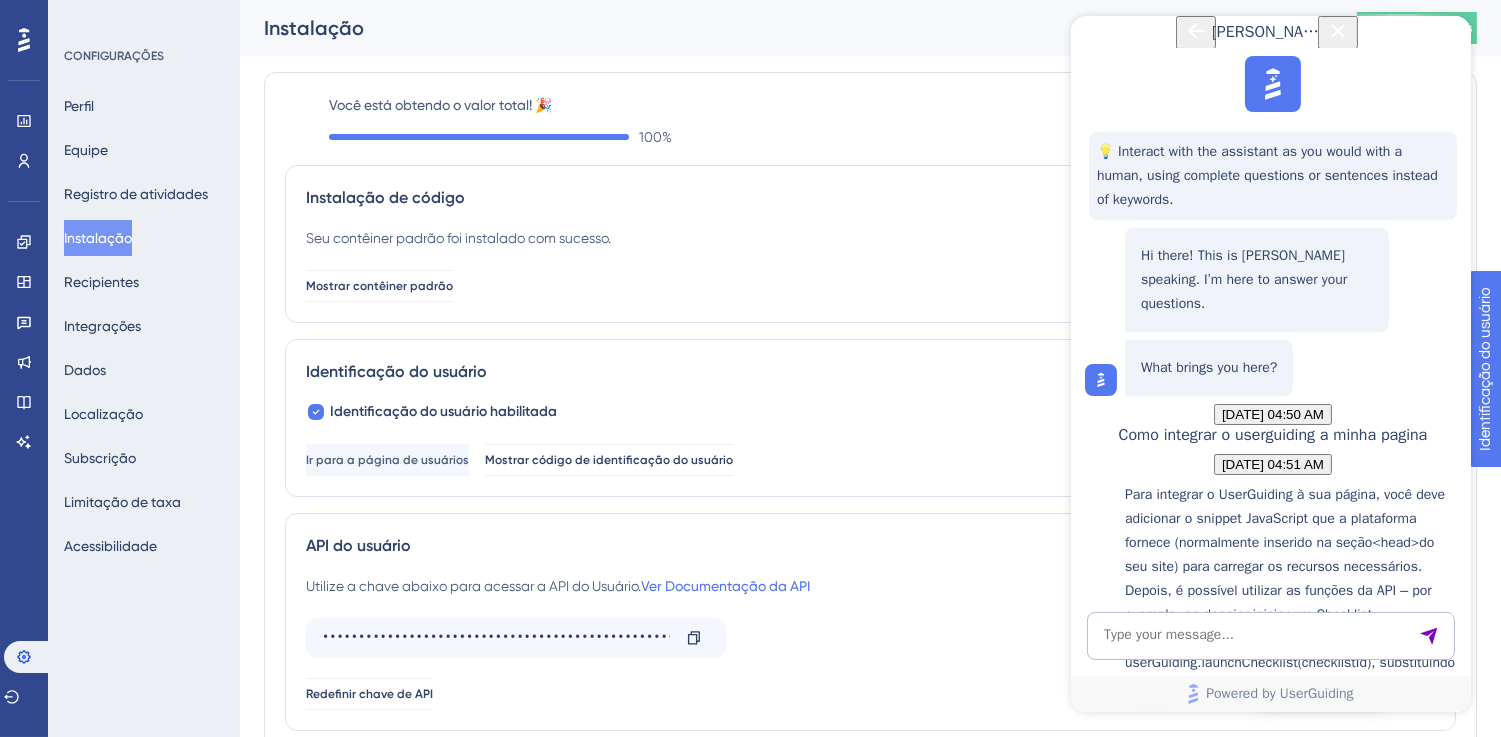 scroll, scrollTop: 963, scrollLeft: 0, axis: vertical 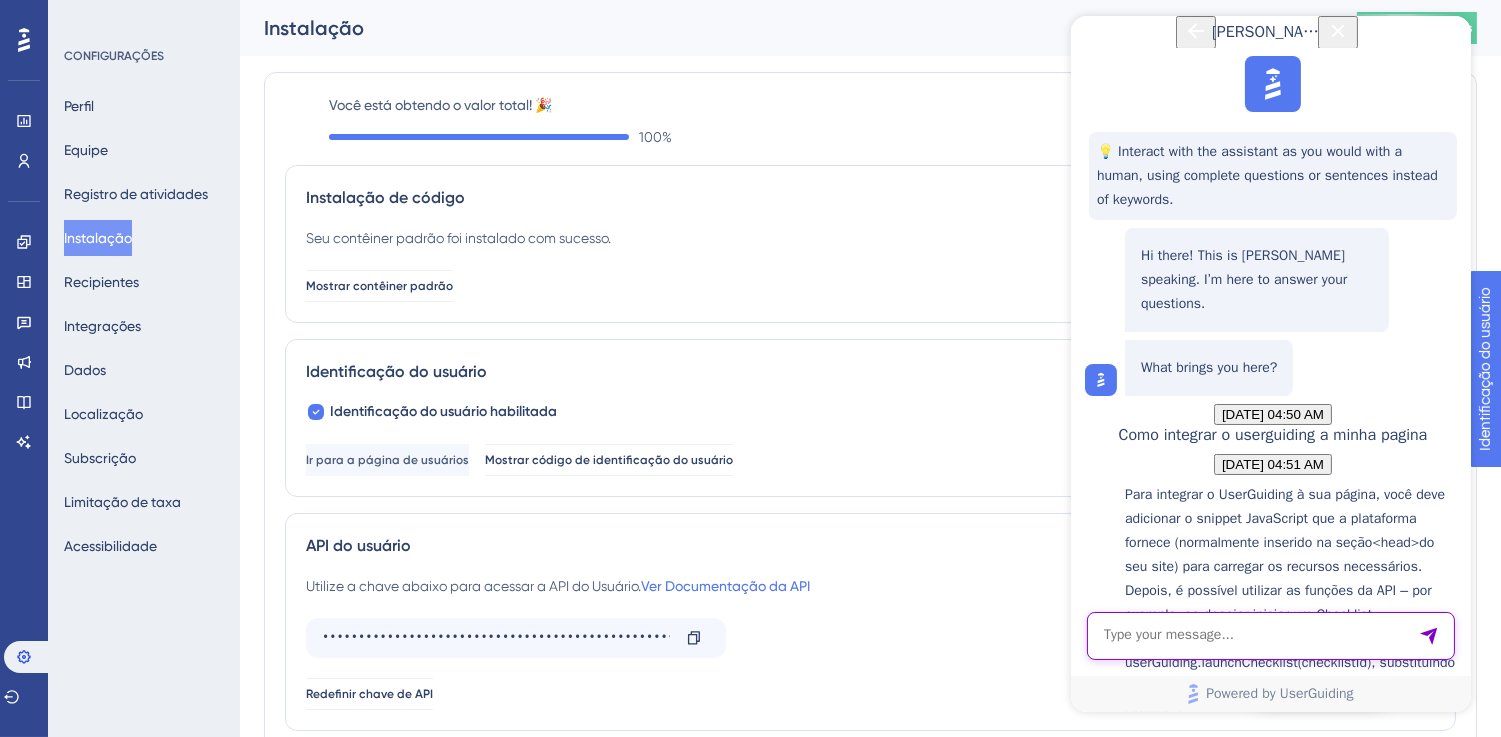 click at bounding box center (1270, 636) 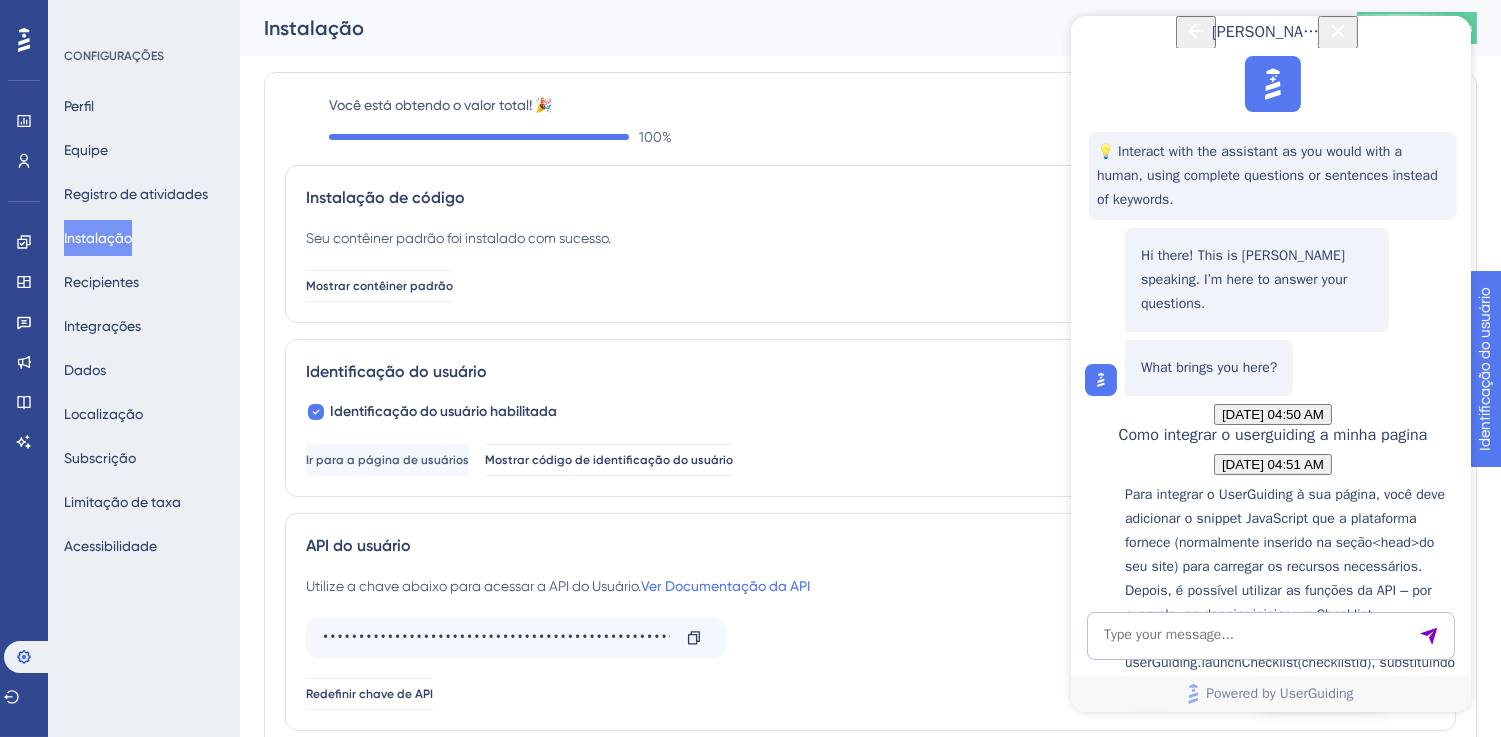 click on "Integração com o HubSpot" at bounding box center [1292, 743] 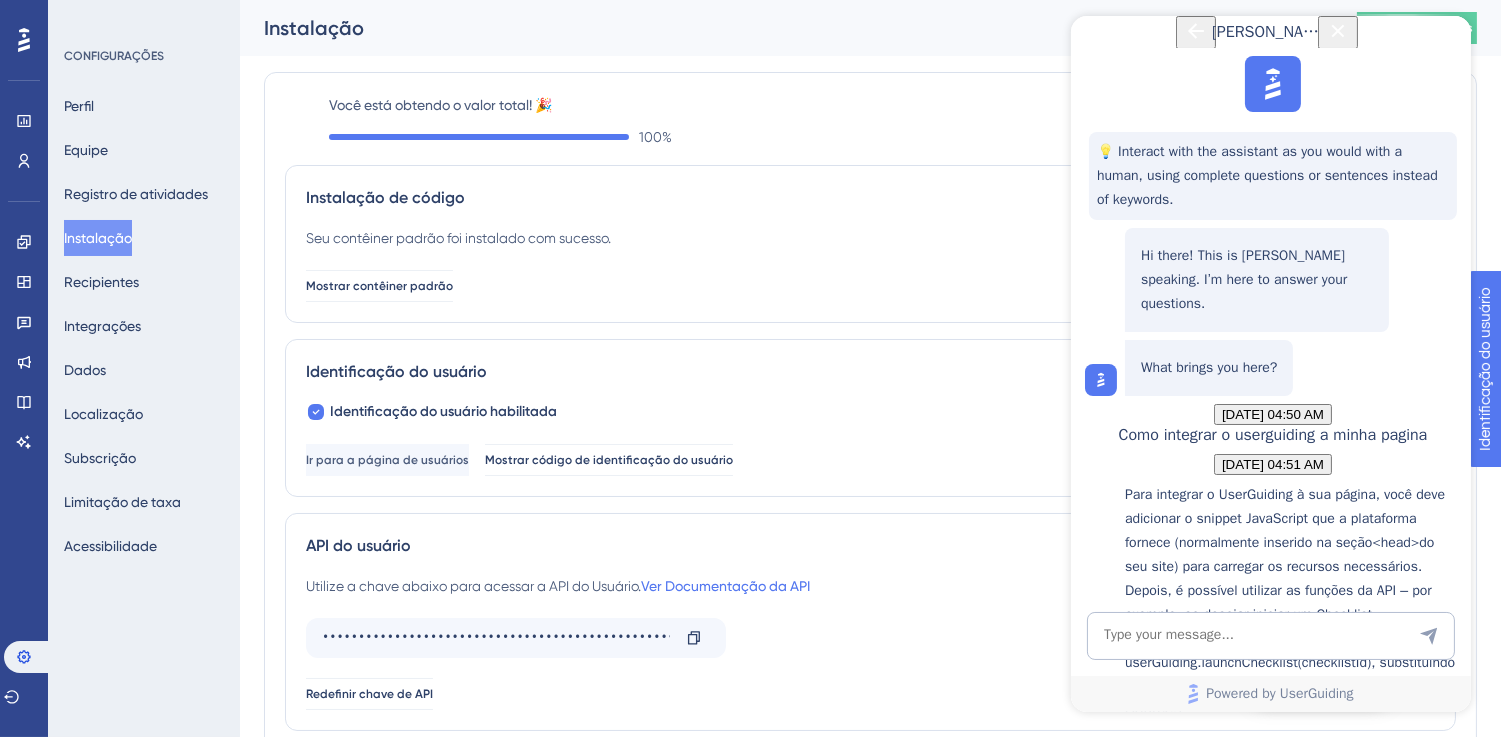 click at bounding box center [1337, 32] 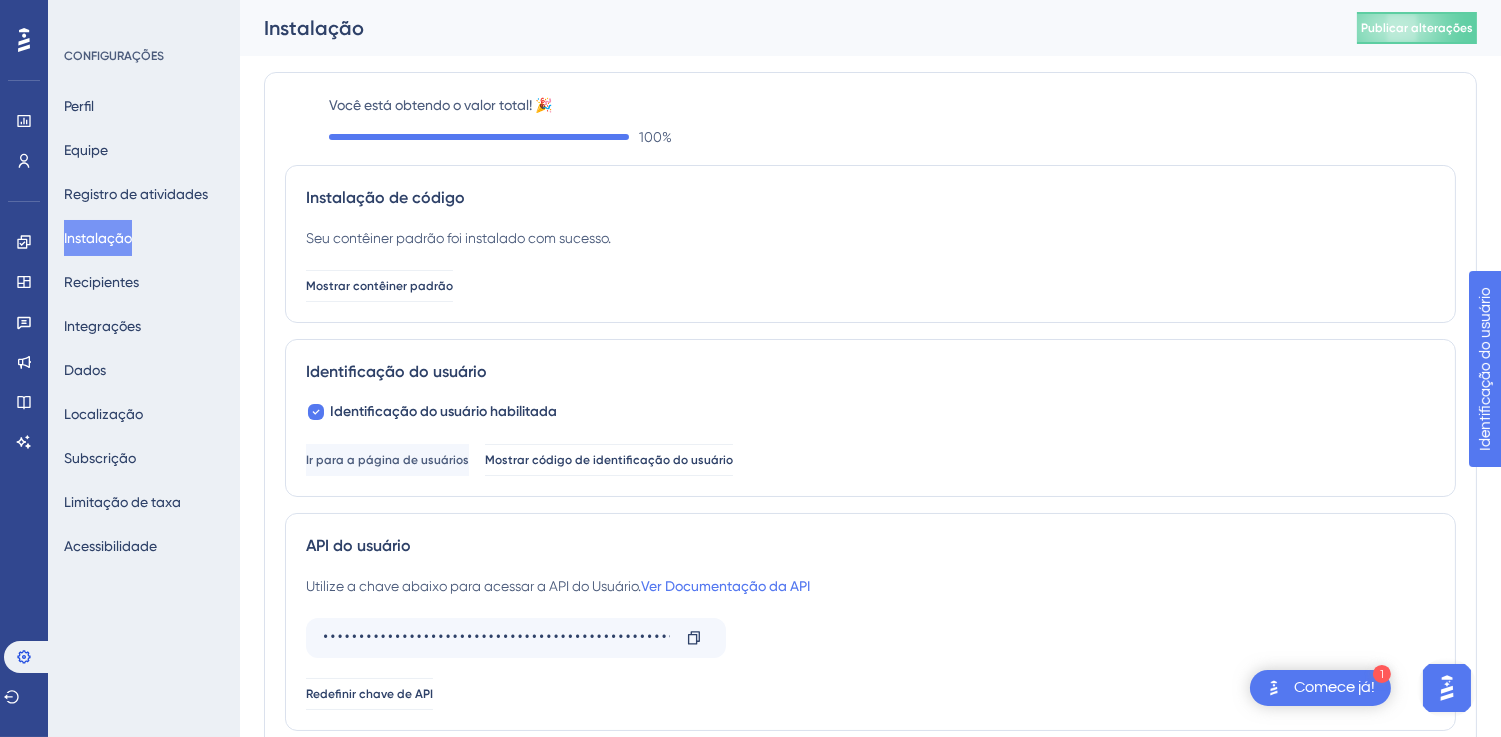 scroll, scrollTop: 0, scrollLeft: 0, axis: both 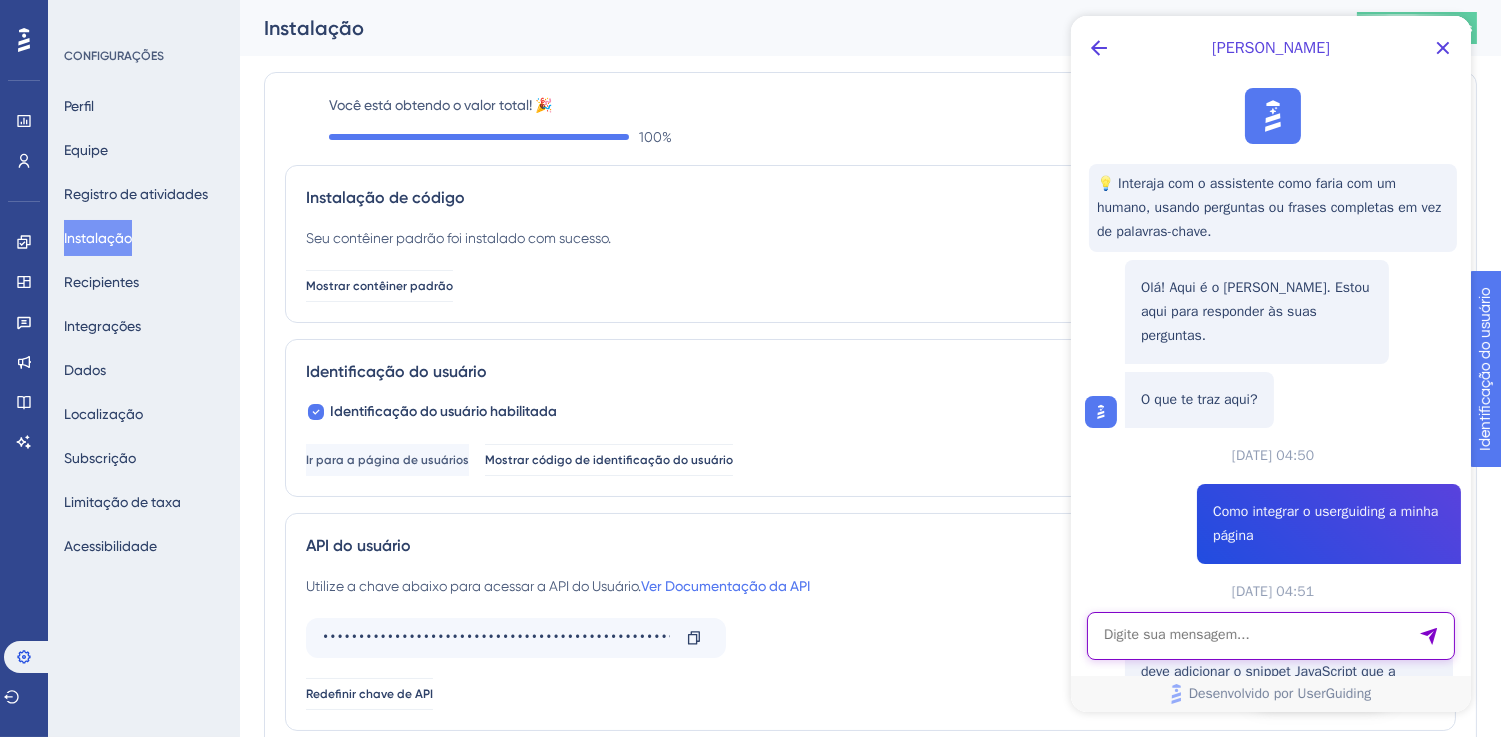 click at bounding box center (1270, 636) 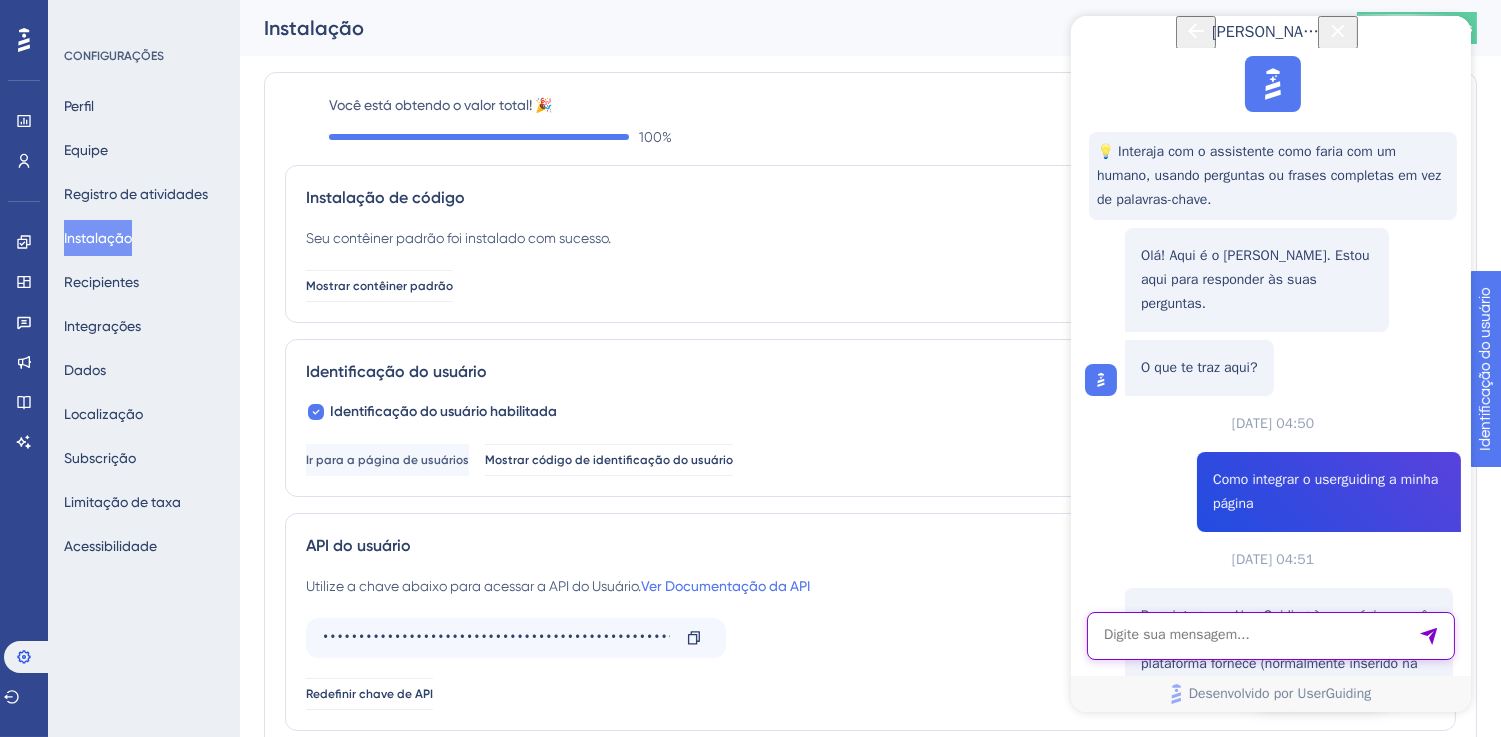 scroll, scrollTop: 963, scrollLeft: 0, axis: vertical 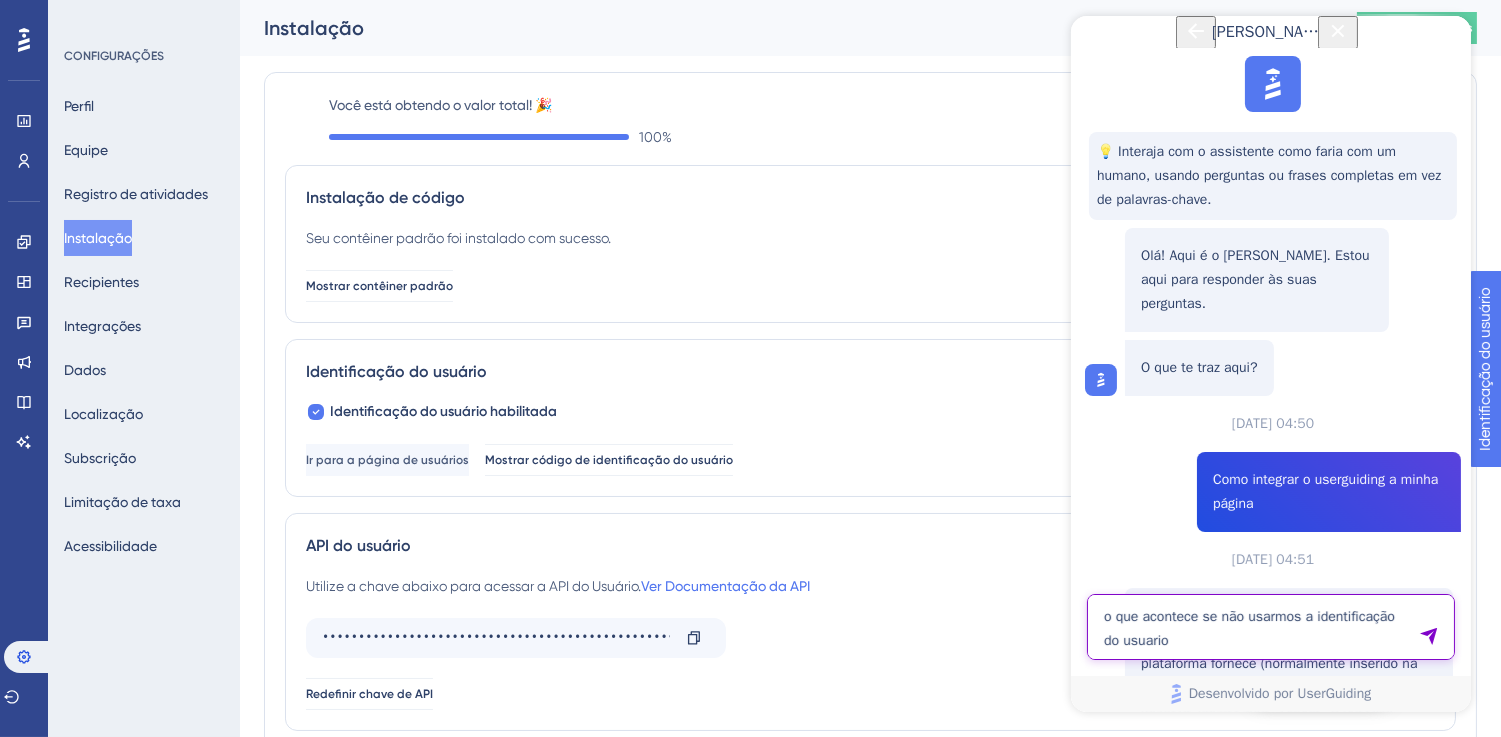 type on "o que acontece se não usarmos a identificação do usuario" 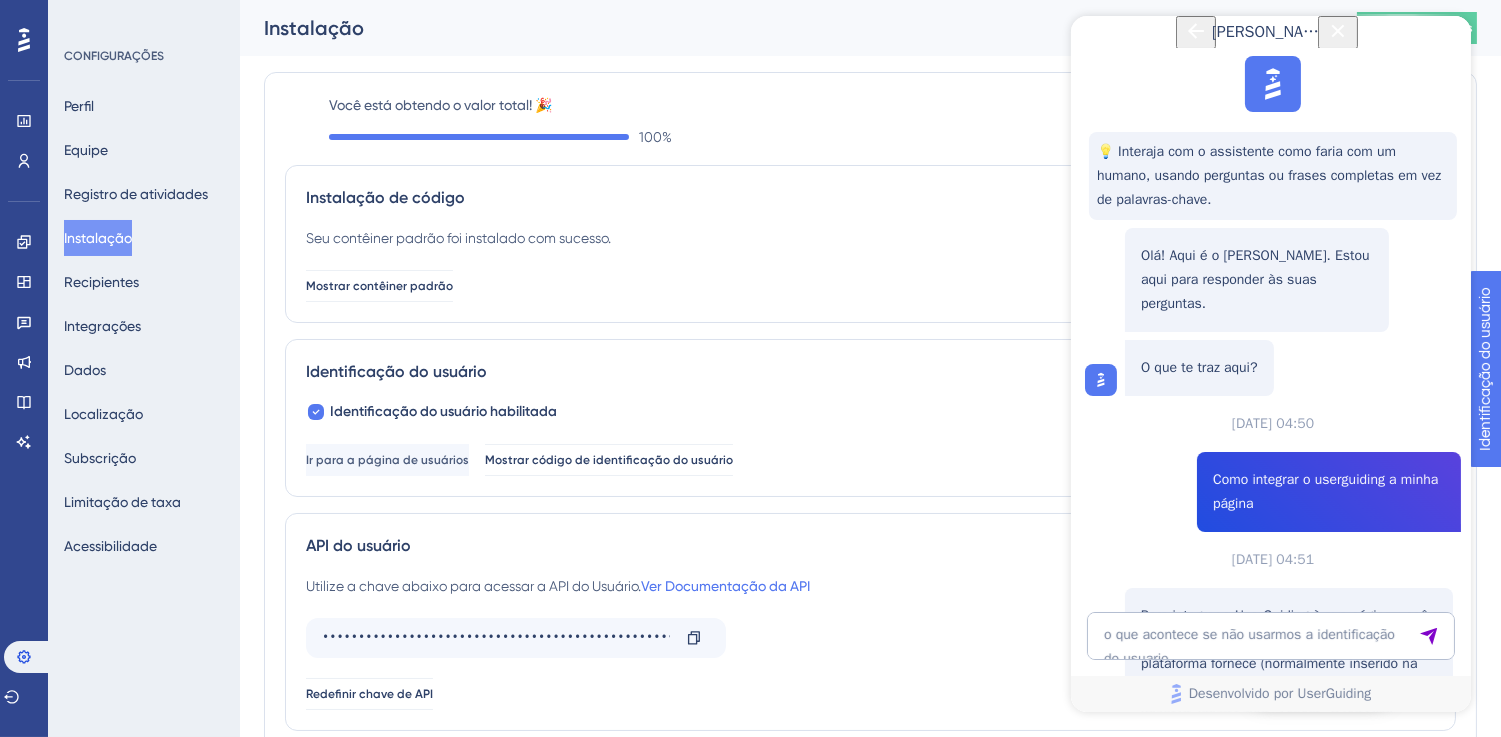 scroll, scrollTop: 1493, scrollLeft: 0, axis: vertical 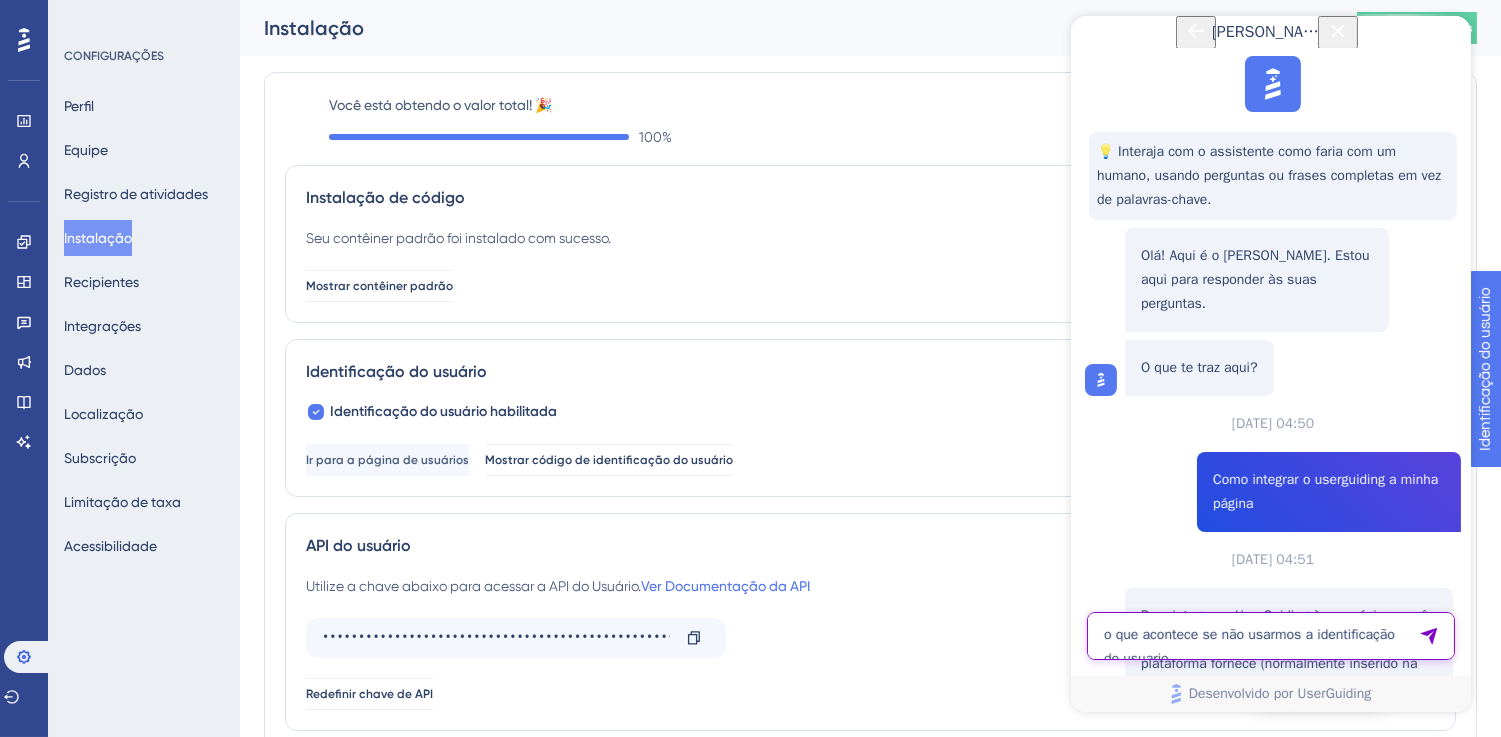 click on "o que acontece se não usarmos a identificação do usuario" at bounding box center (1270, 636) 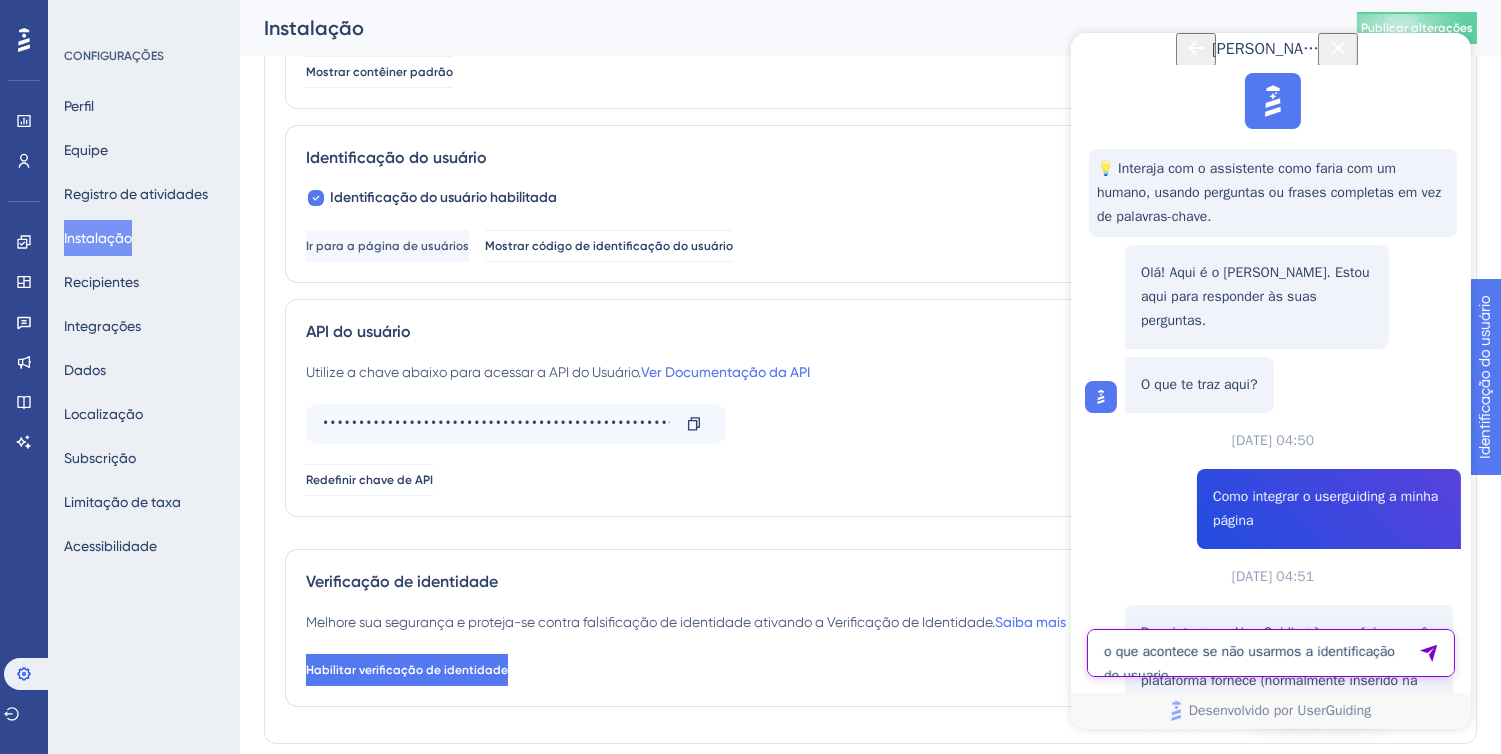 scroll, scrollTop: 300, scrollLeft: 0, axis: vertical 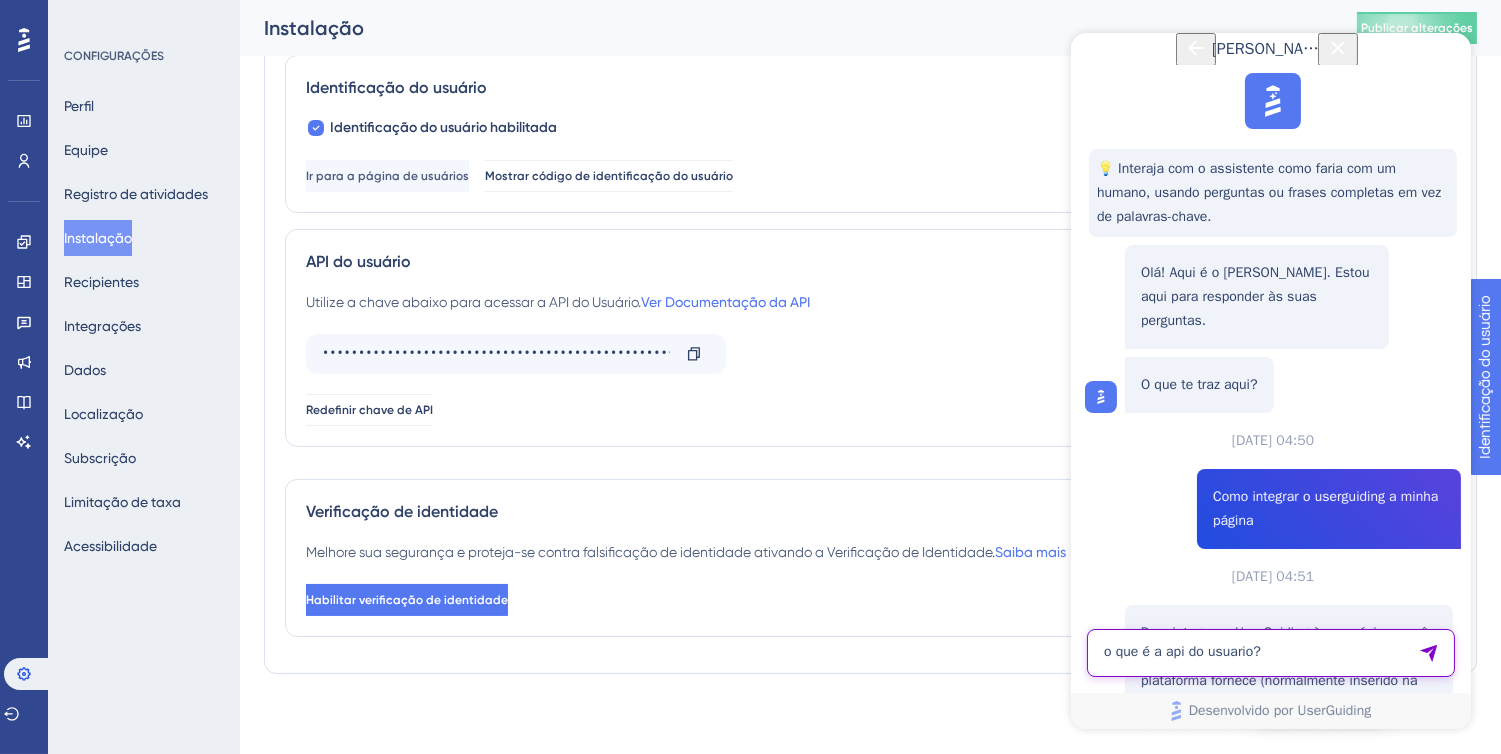 type on "o que é a api do usuario?" 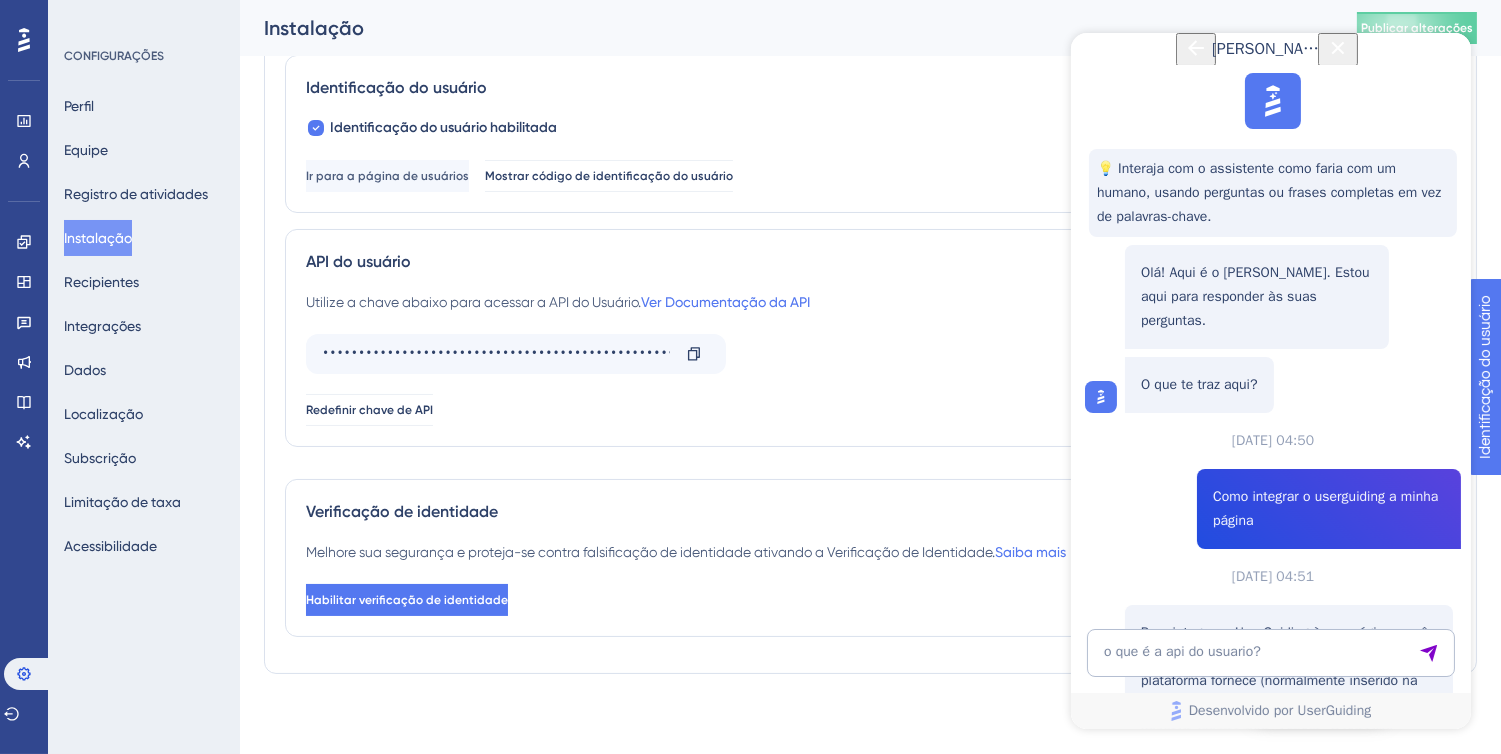 scroll, scrollTop: 2046, scrollLeft: 0, axis: vertical 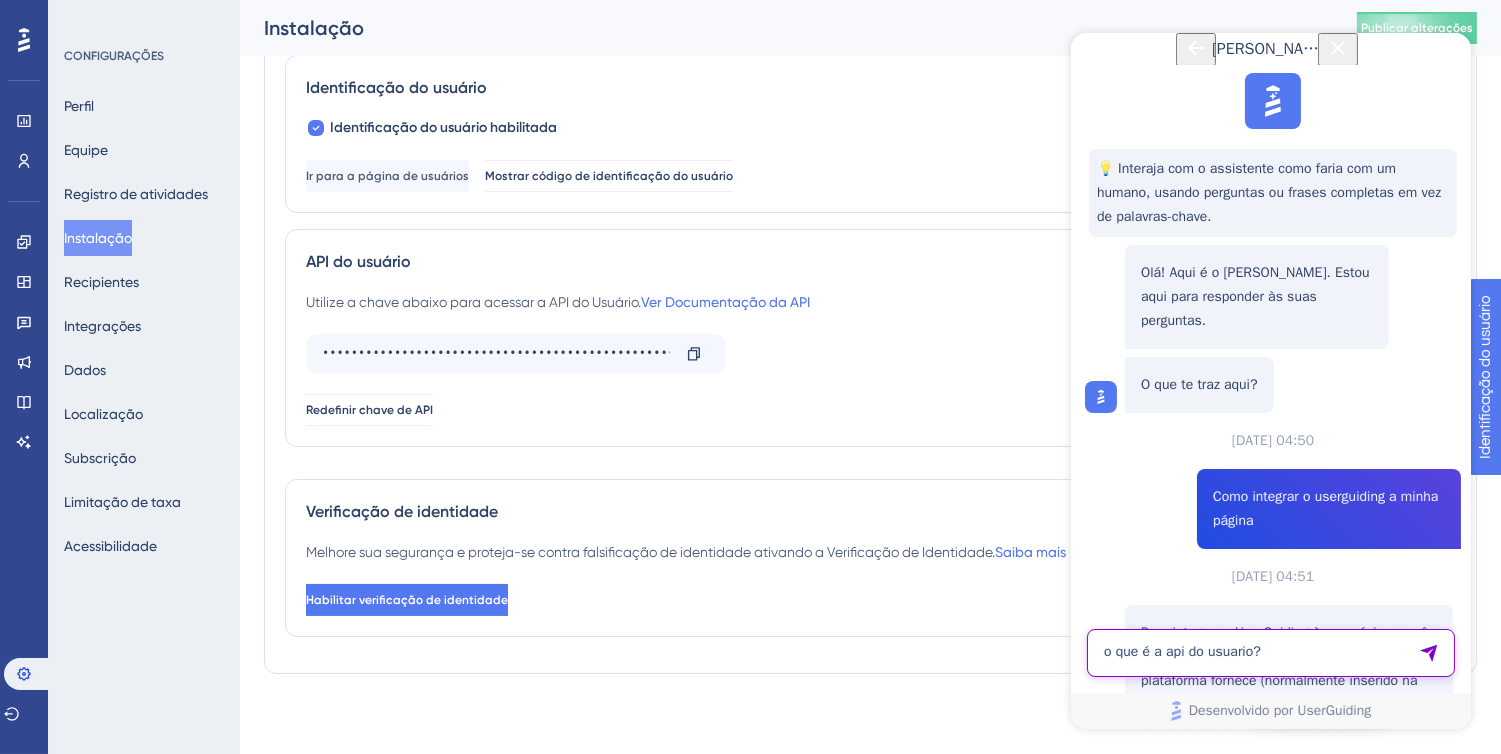 click on "o que é a api do usuario?" at bounding box center [1270, 653] 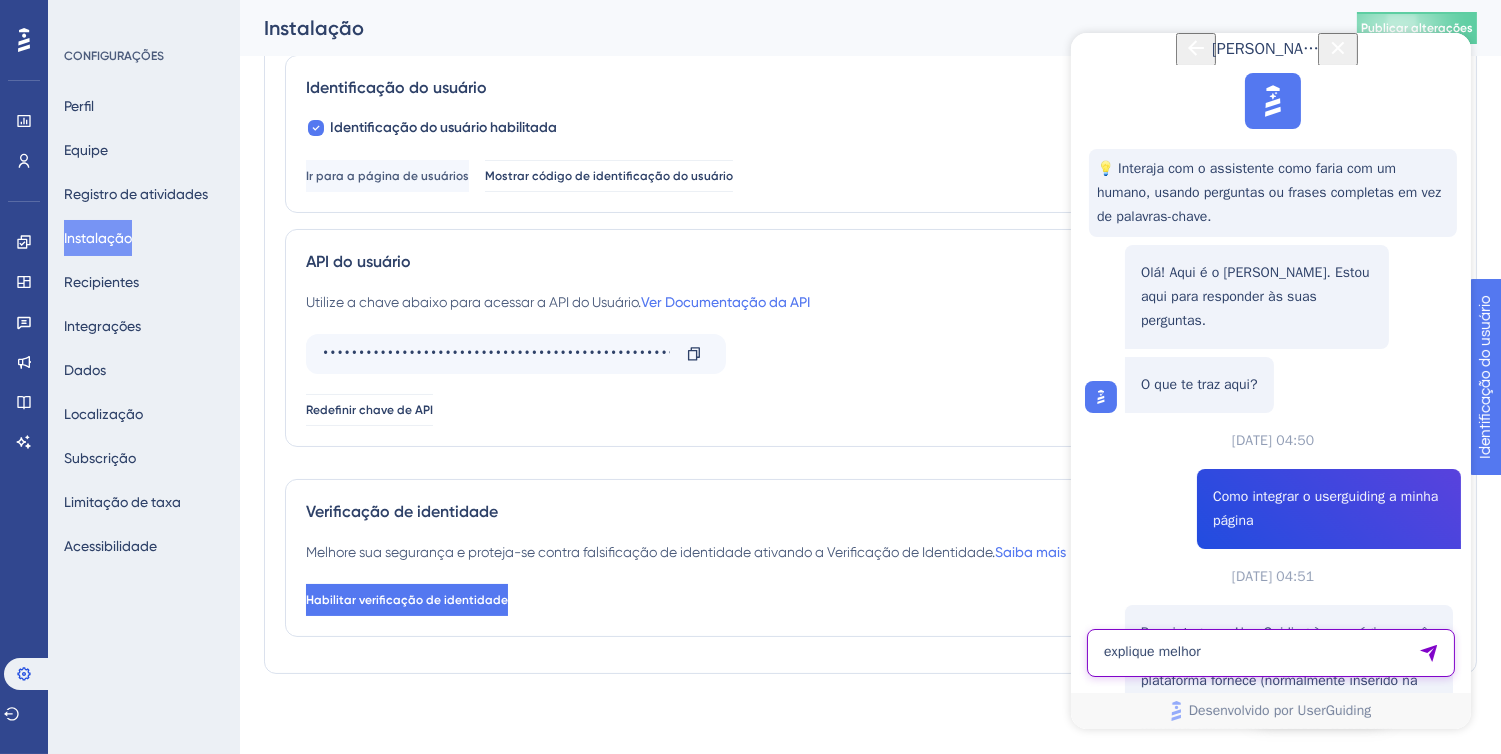 type on "explique melhor" 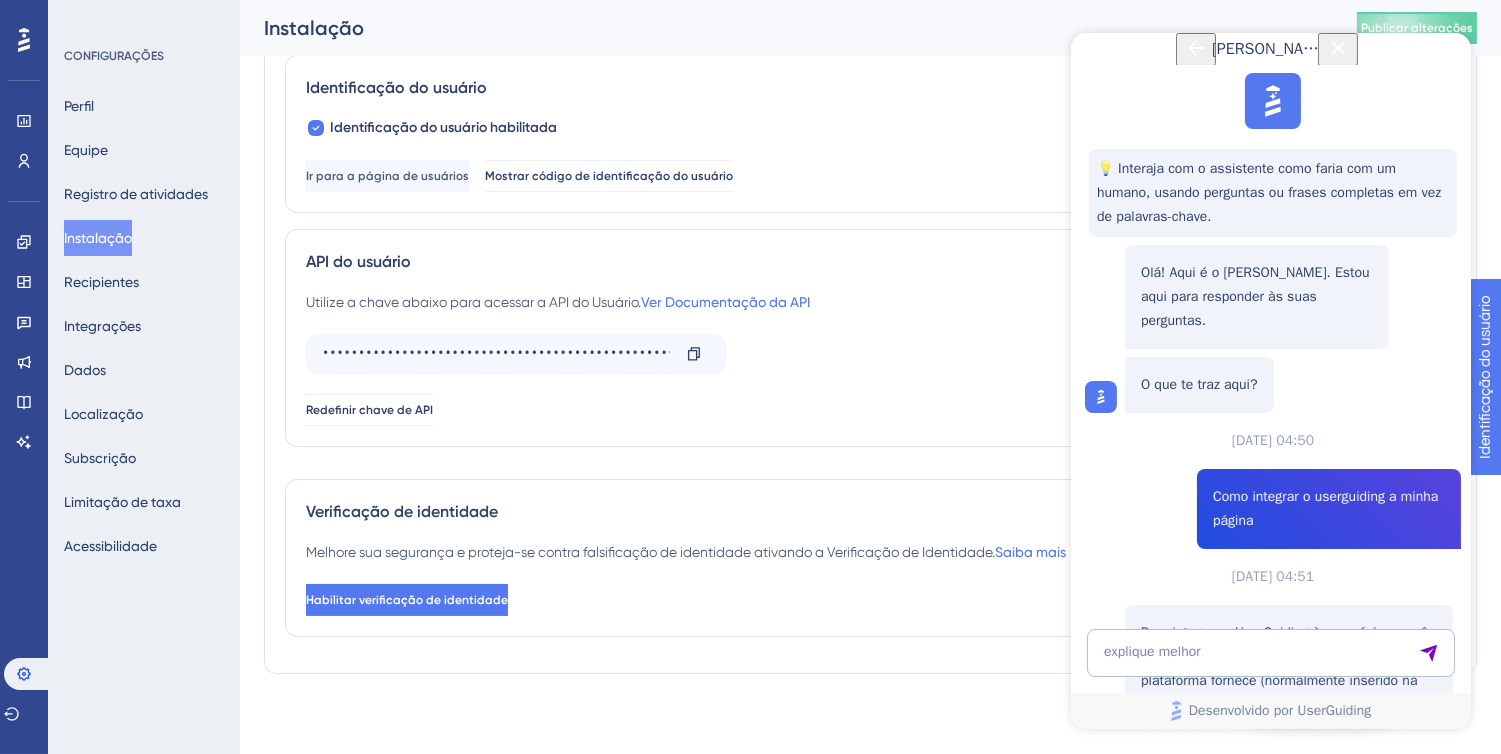 scroll, scrollTop: 2576, scrollLeft: 0, axis: vertical 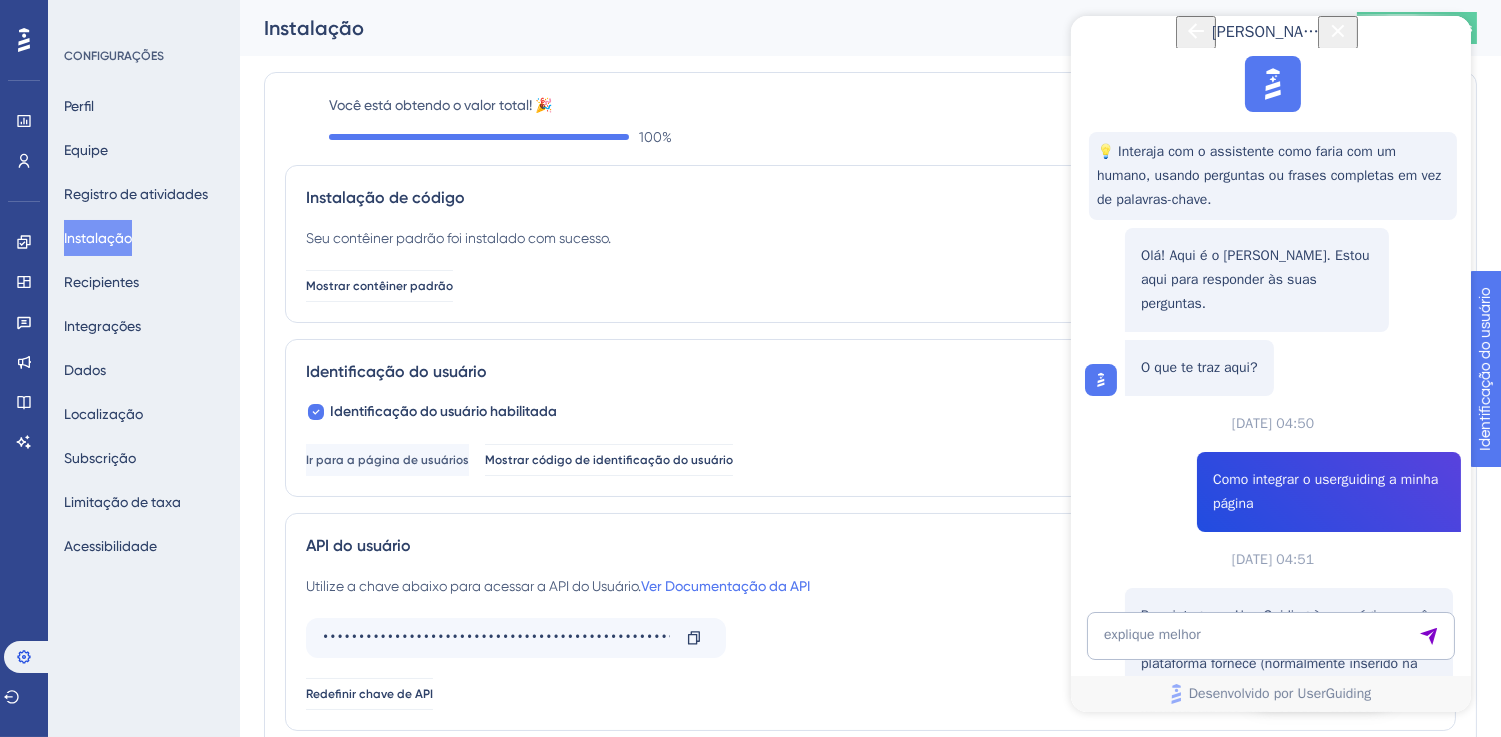 click on "Ir para a página de usuários Mostrar código de identificação do usuário" at bounding box center (870, 460) 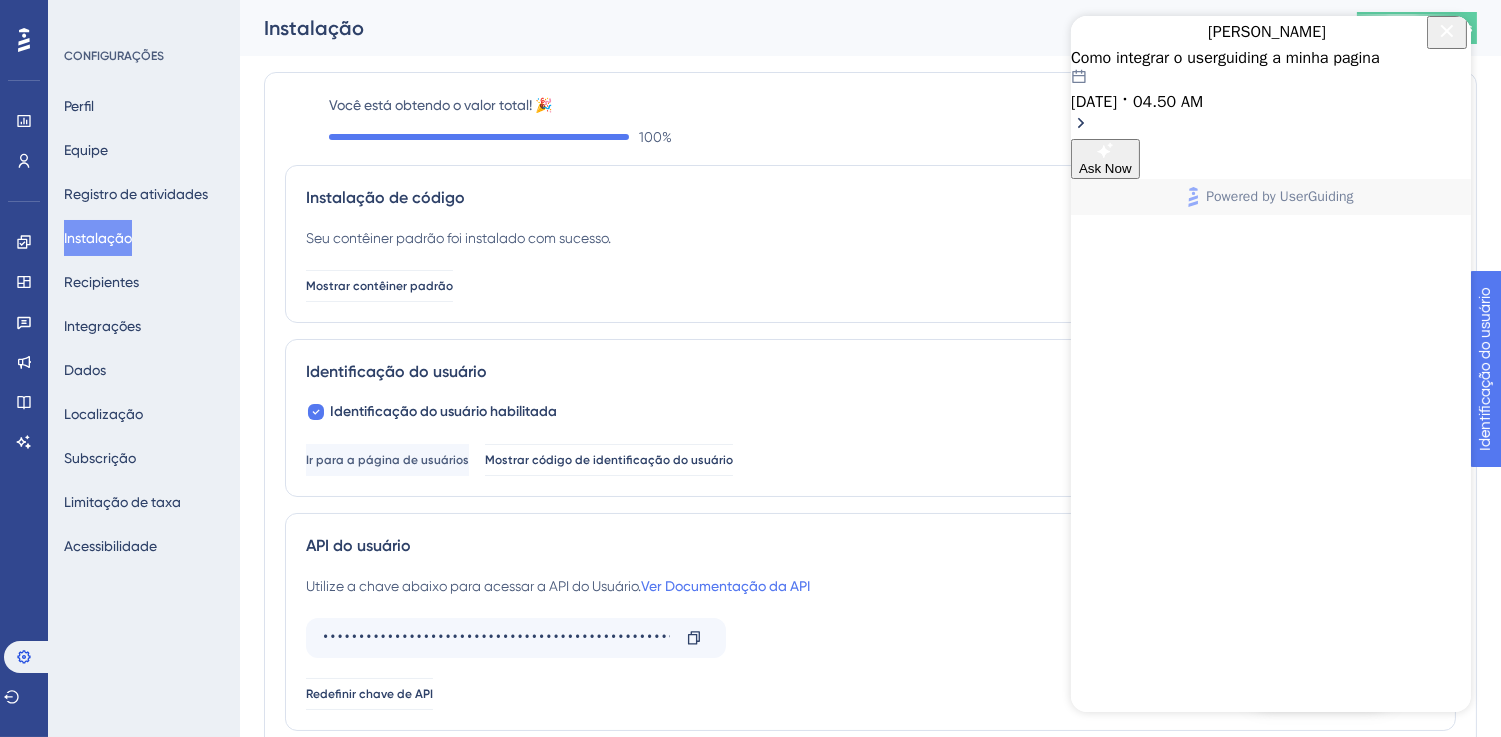 click 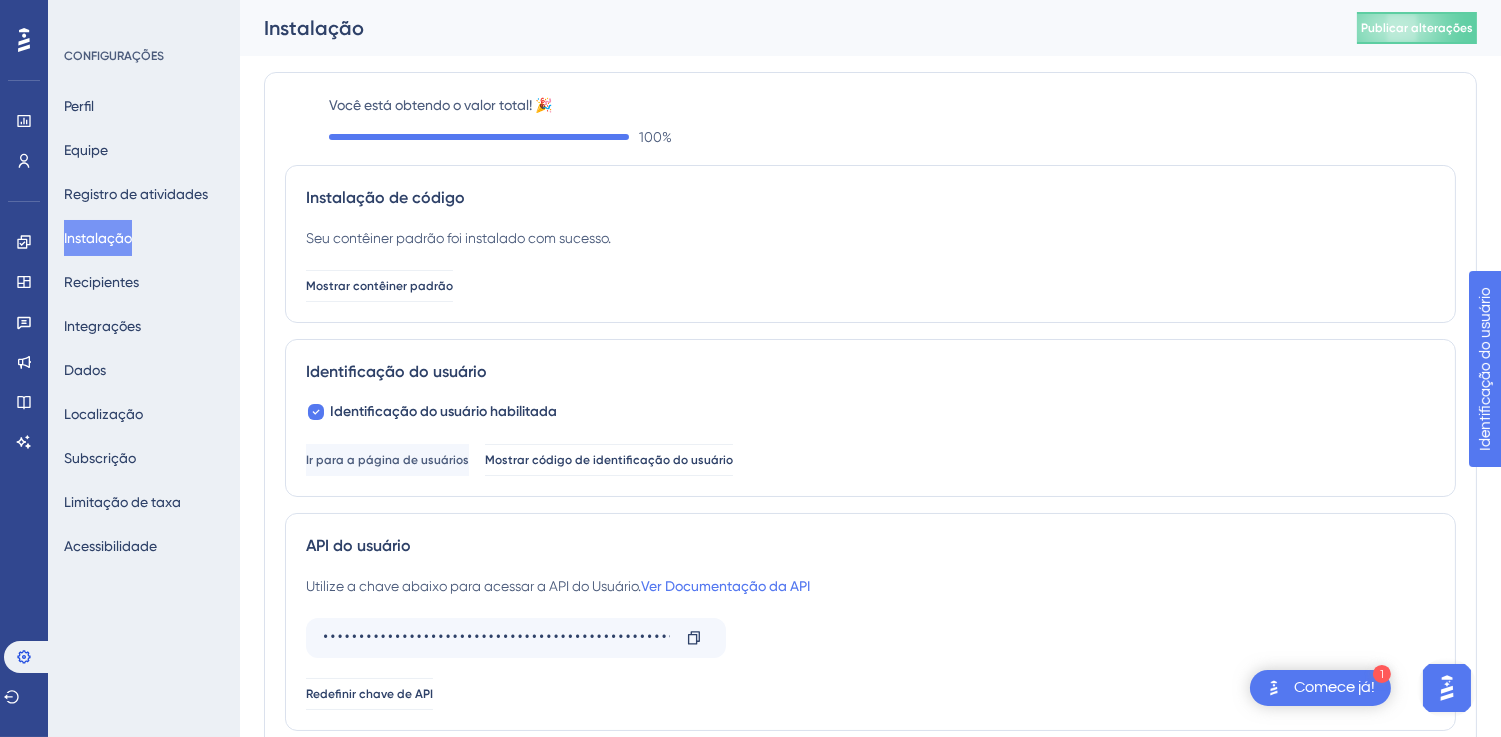 scroll, scrollTop: 0, scrollLeft: 0, axis: both 